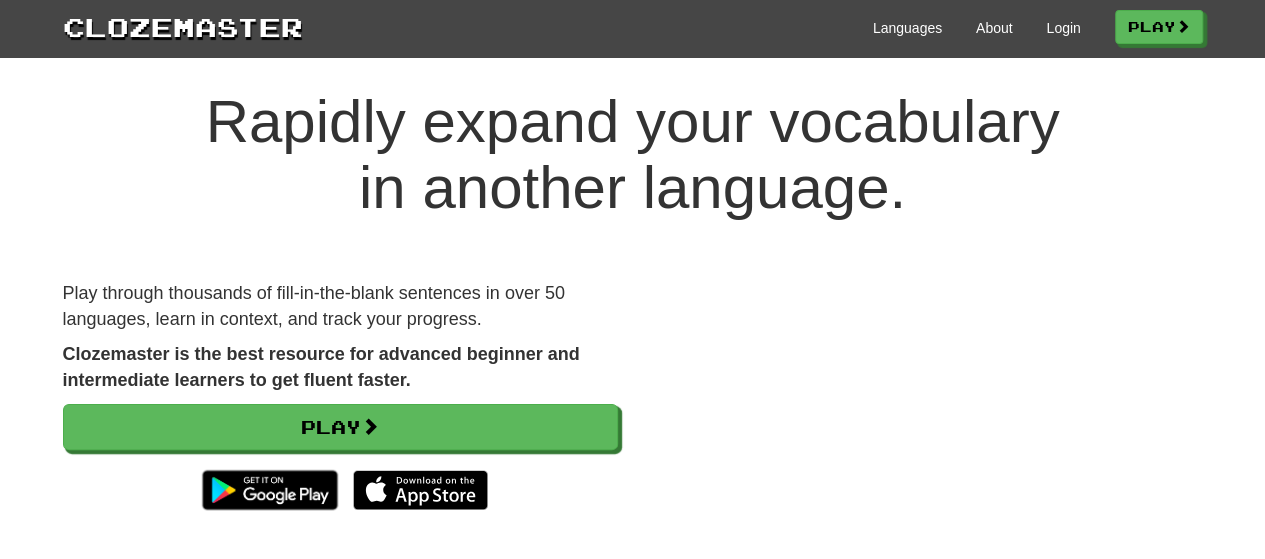 scroll, scrollTop: 32, scrollLeft: 0, axis: vertical 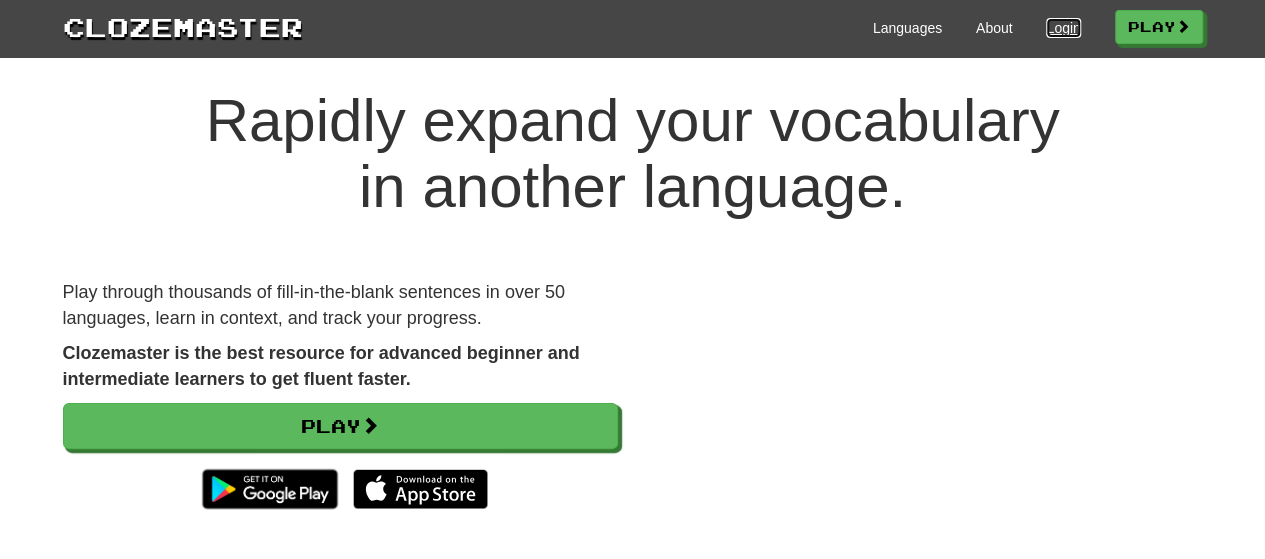 click on "Login" at bounding box center [1063, 28] 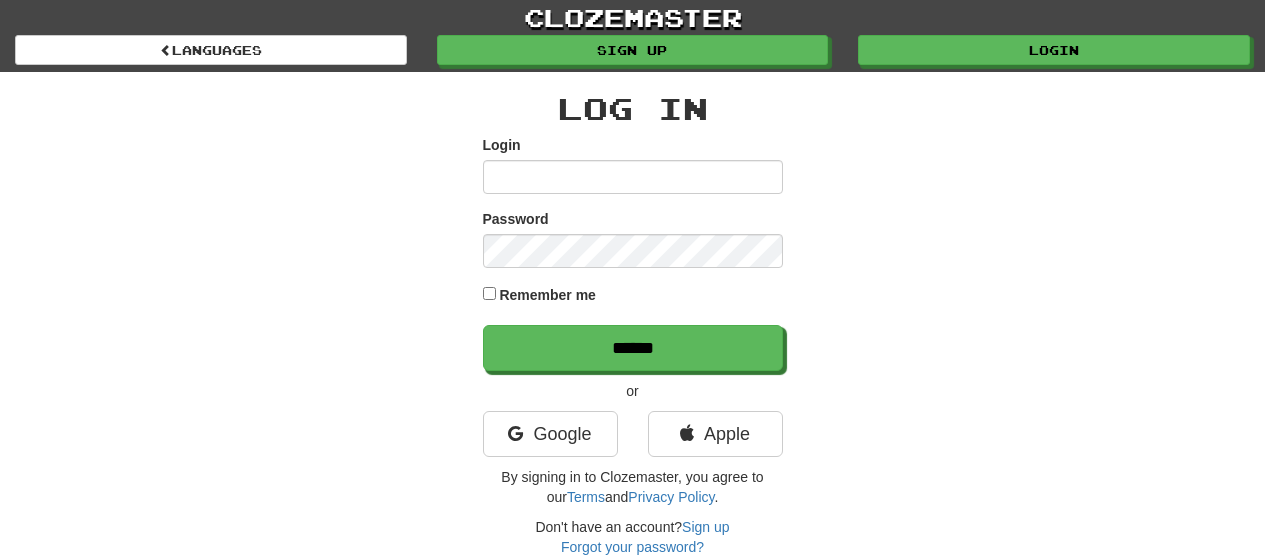 scroll, scrollTop: 0, scrollLeft: 0, axis: both 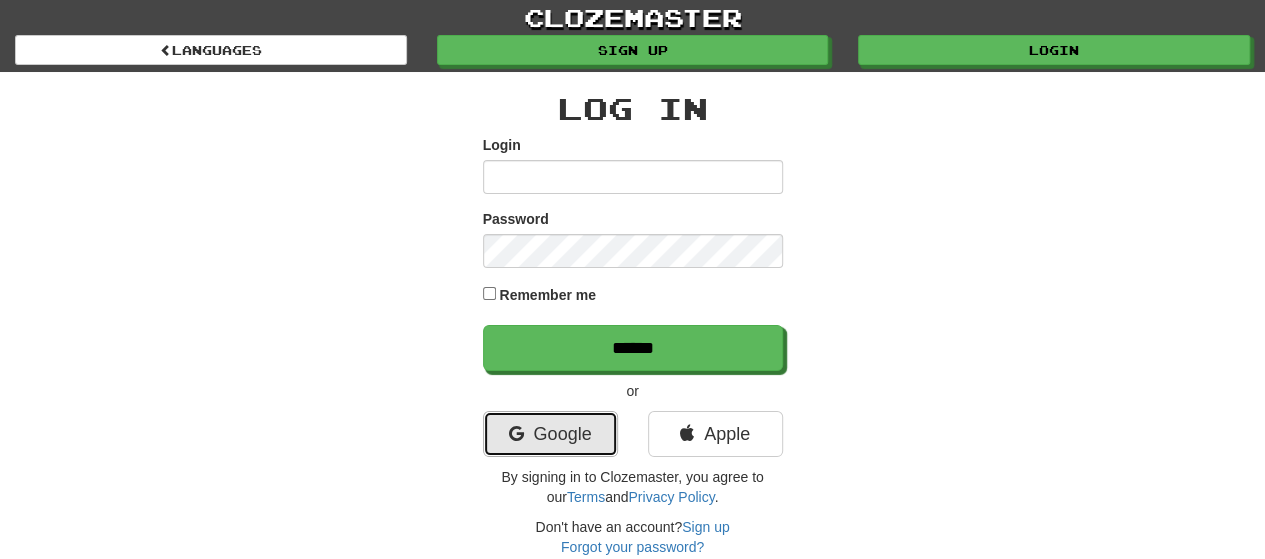 click on "Google" at bounding box center [550, 434] 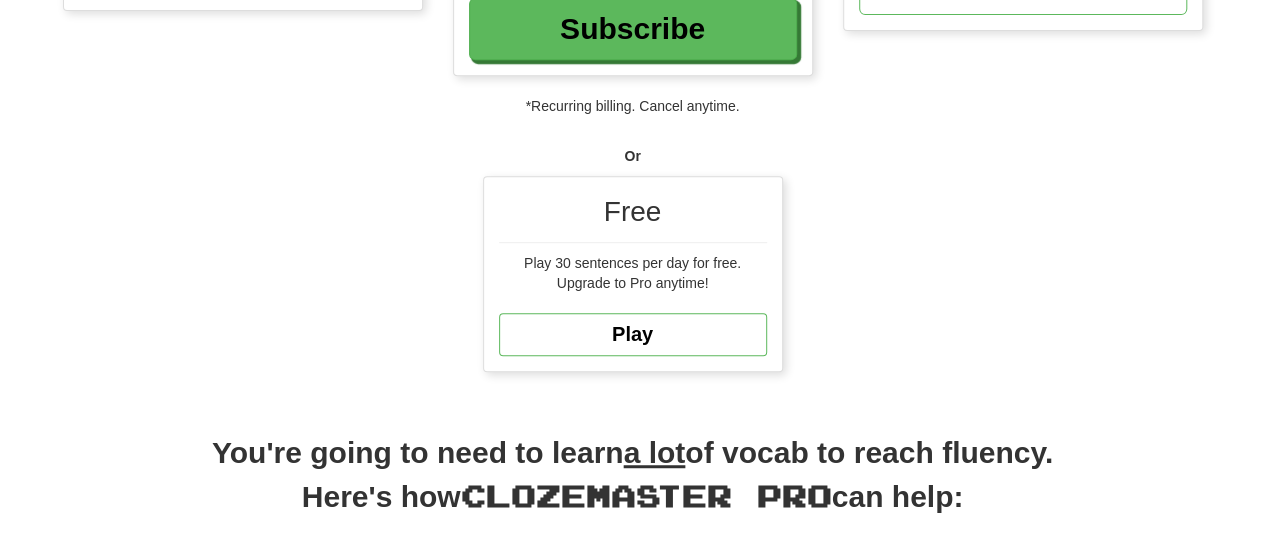 scroll, scrollTop: 440, scrollLeft: 0, axis: vertical 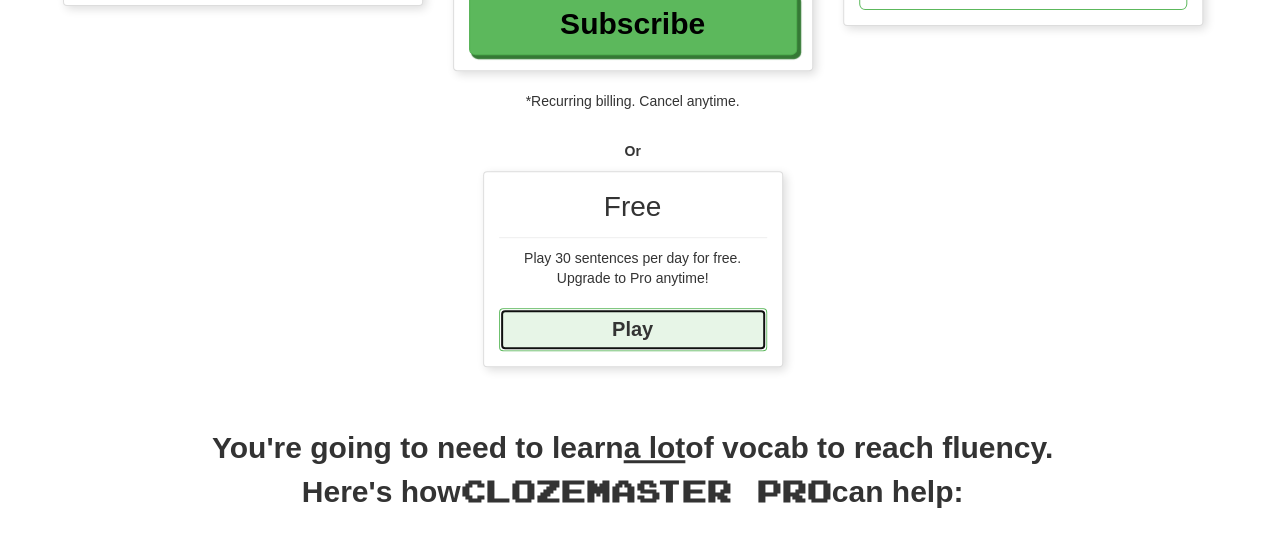 click on "Play" at bounding box center (633, 329) 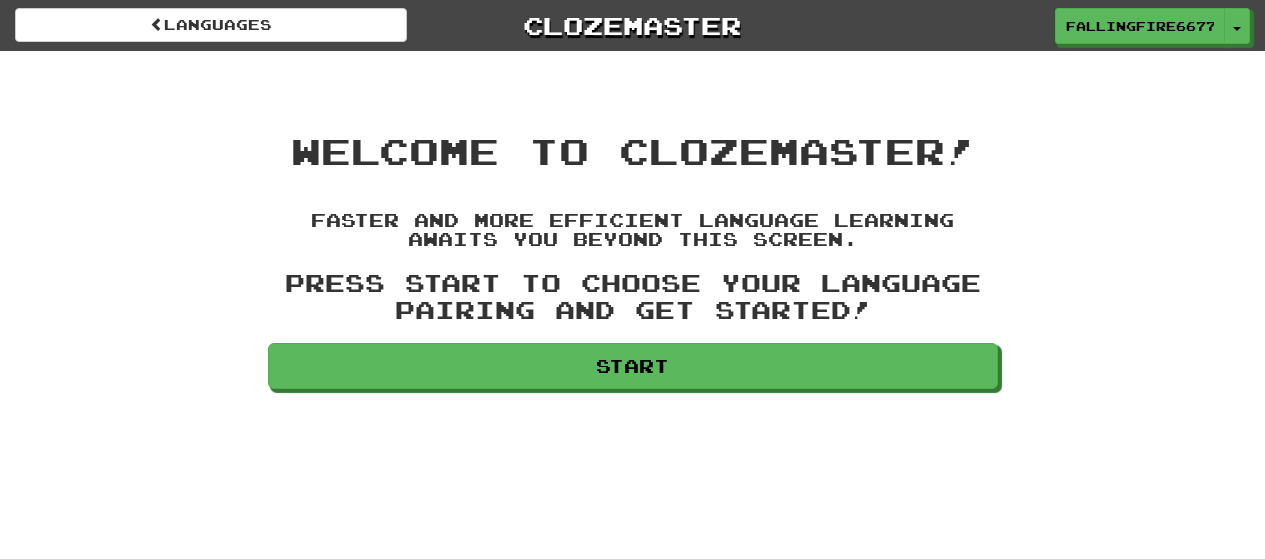 scroll, scrollTop: 0, scrollLeft: 0, axis: both 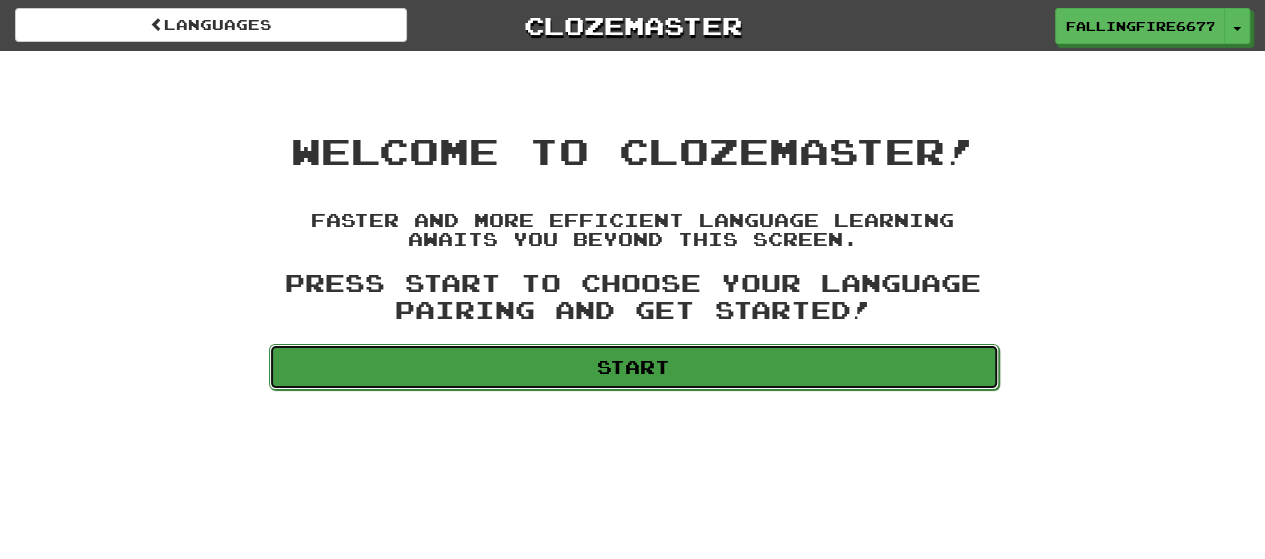 click on "Start" at bounding box center (634, 367) 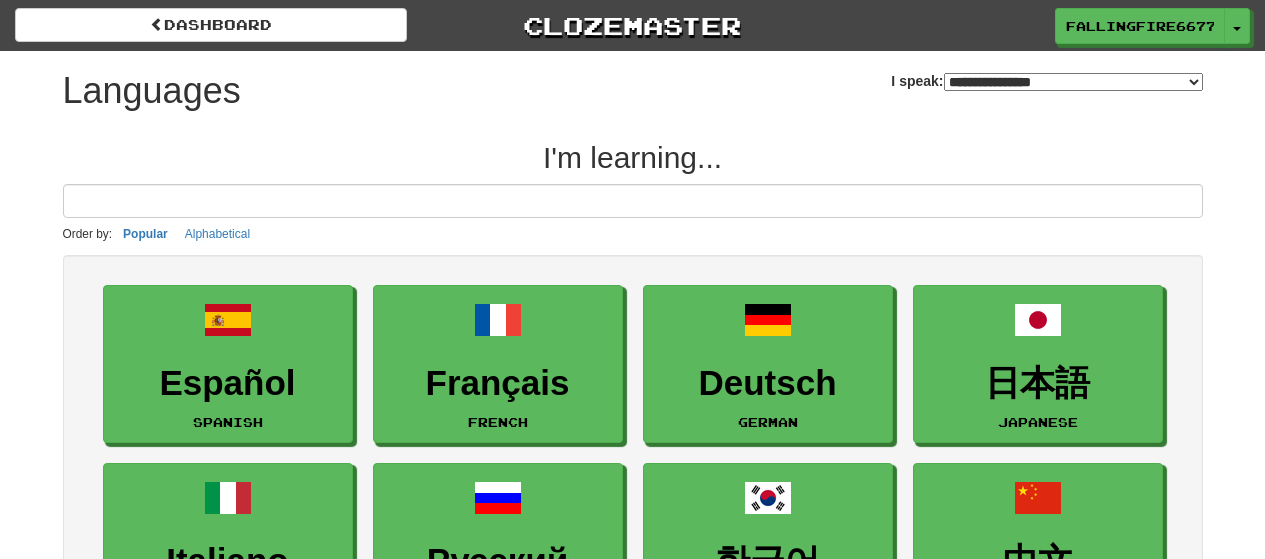 select on "*******" 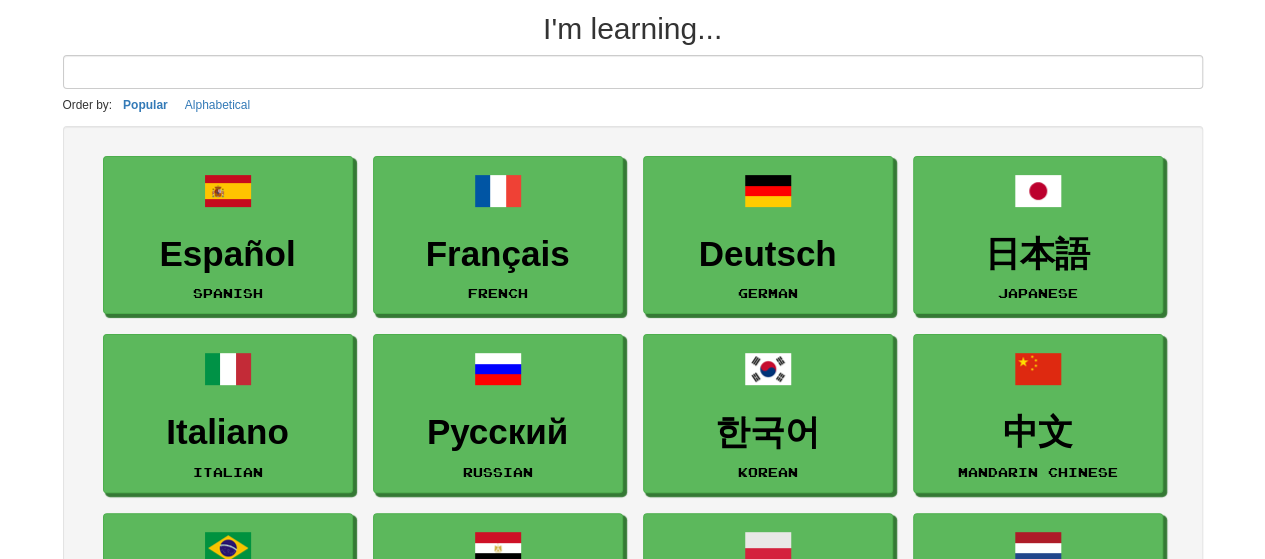 scroll, scrollTop: 125, scrollLeft: 0, axis: vertical 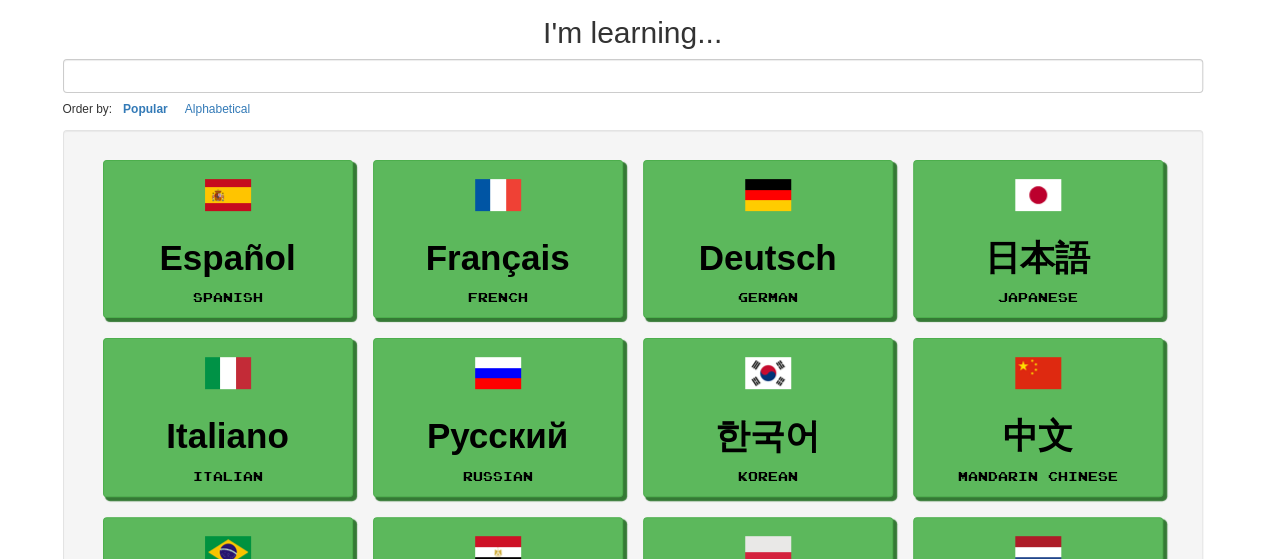 click at bounding box center [633, 76] 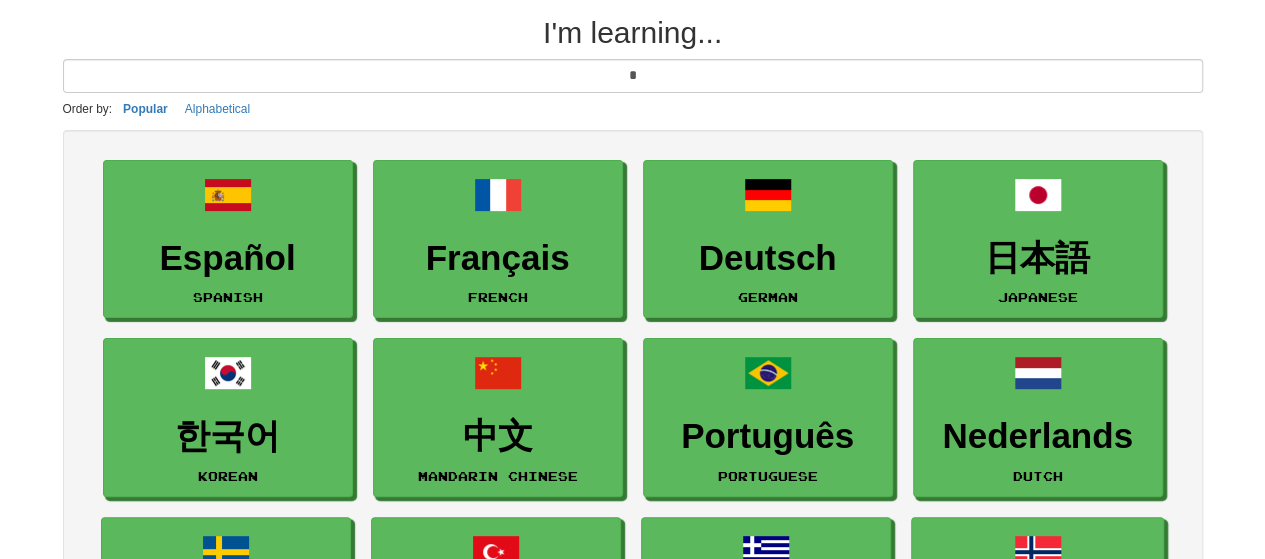 click on "*" at bounding box center [633, 76] 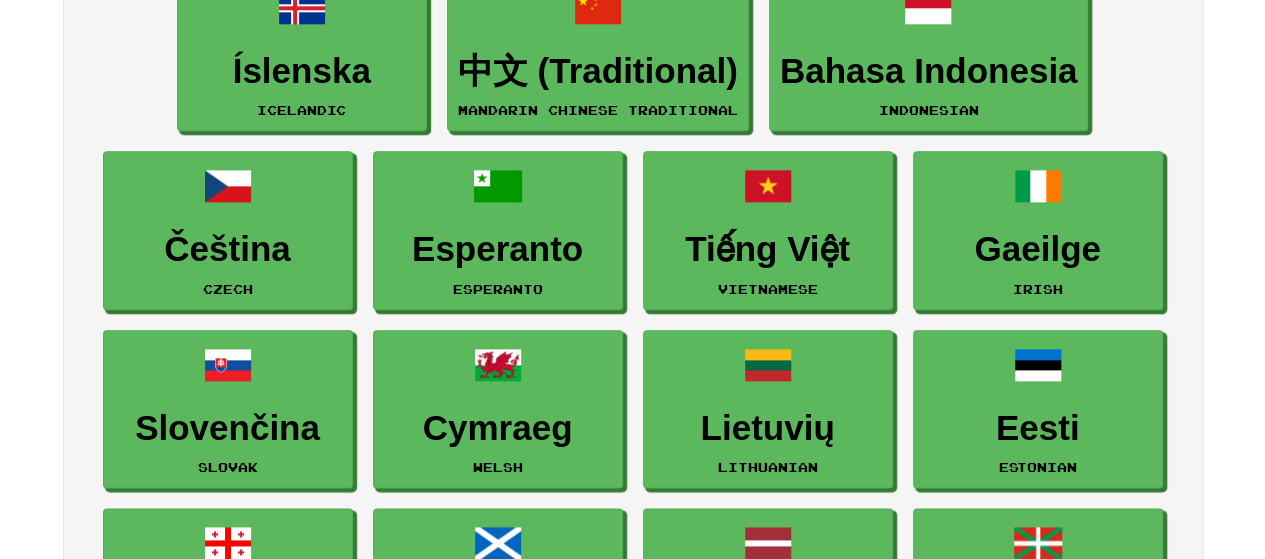 scroll, scrollTop: 0, scrollLeft: 0, axis: both 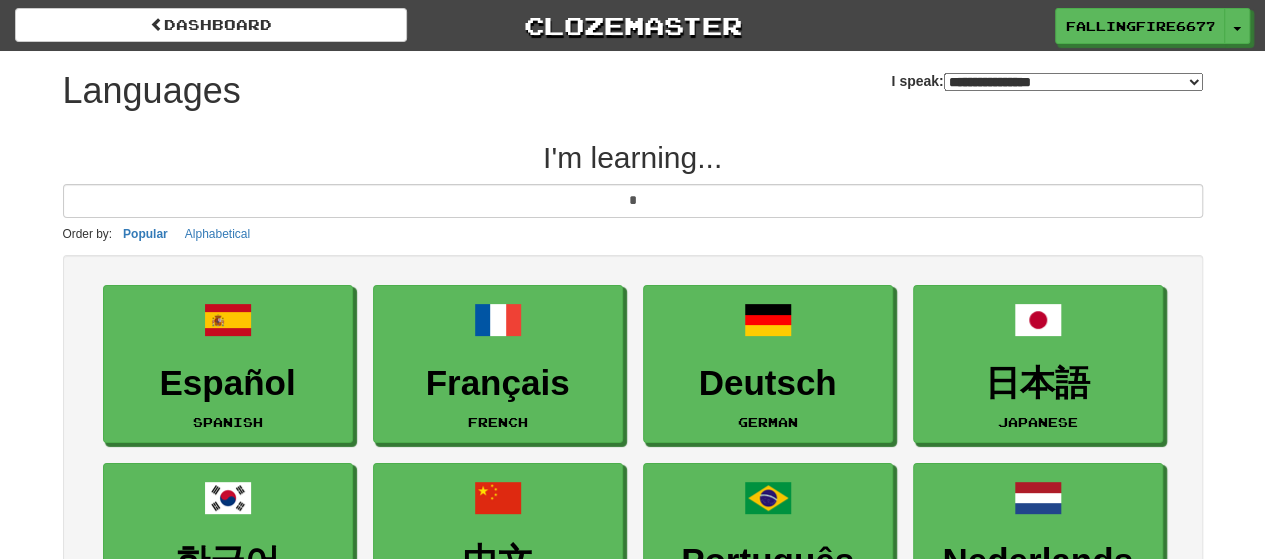 type on "*" 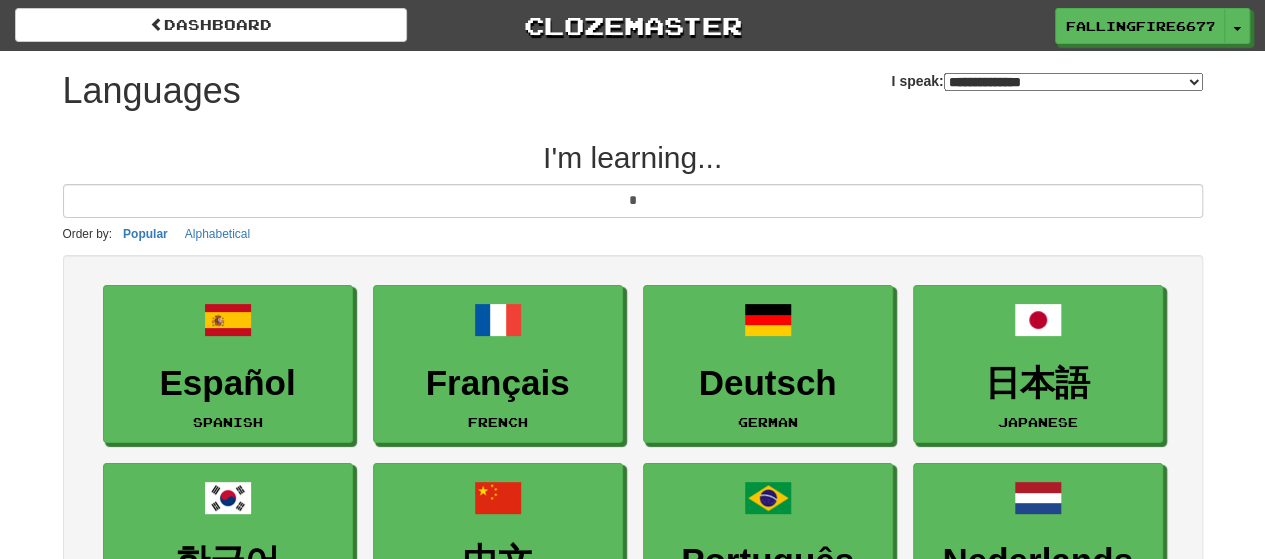 click on "**********" at bounding box center [1073, 82] 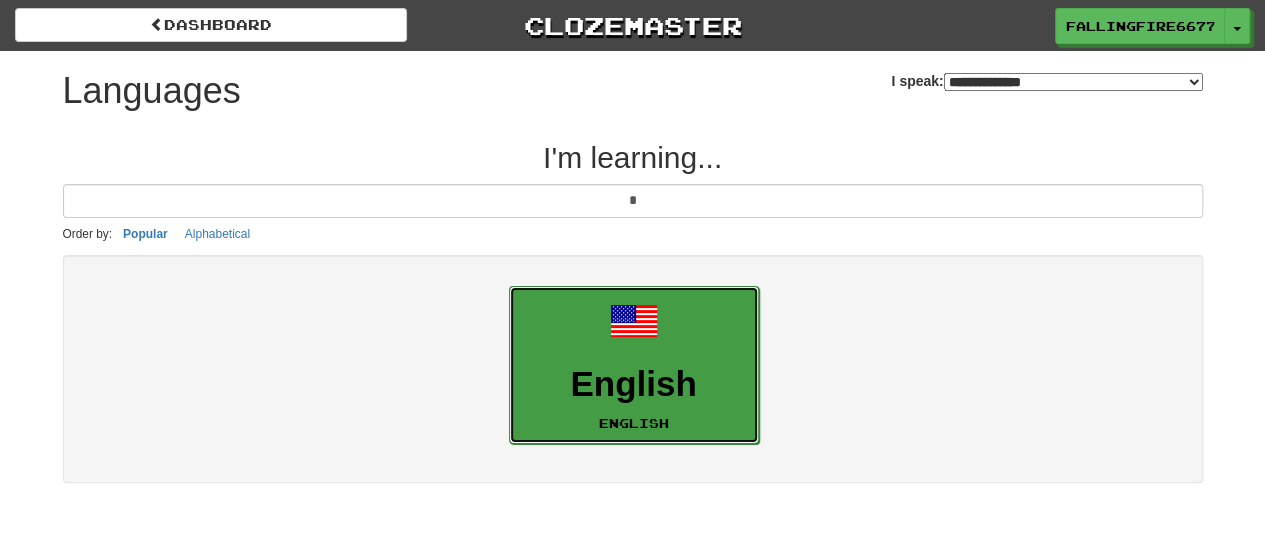 click on "English English" at bounding box center [634, 365] 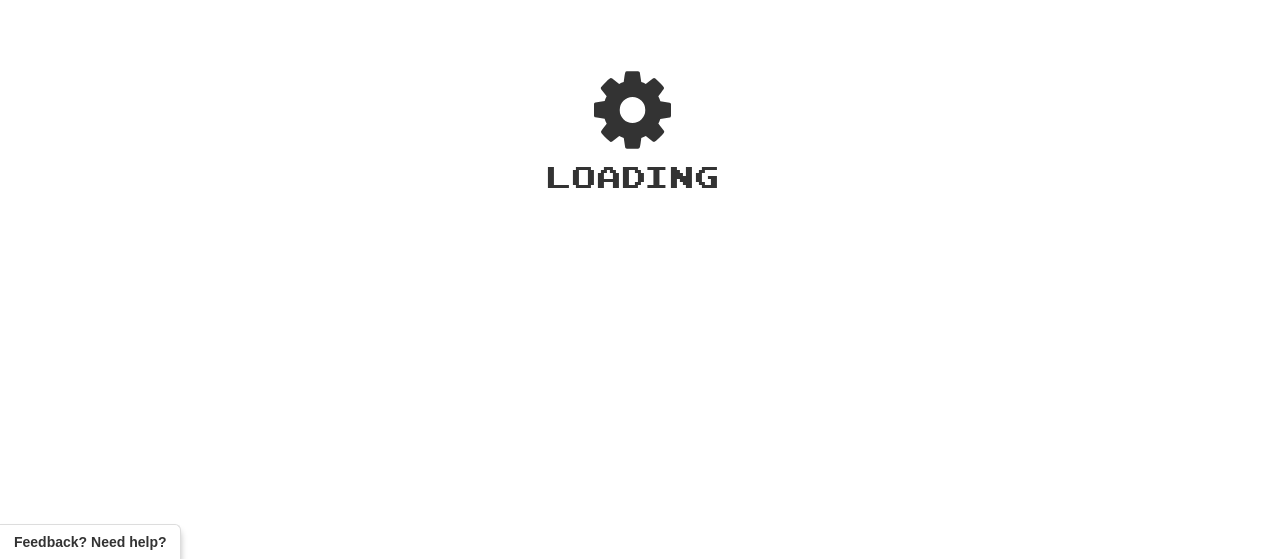scroll, scrollTop: 0, scrollLeft: 0, axis: both 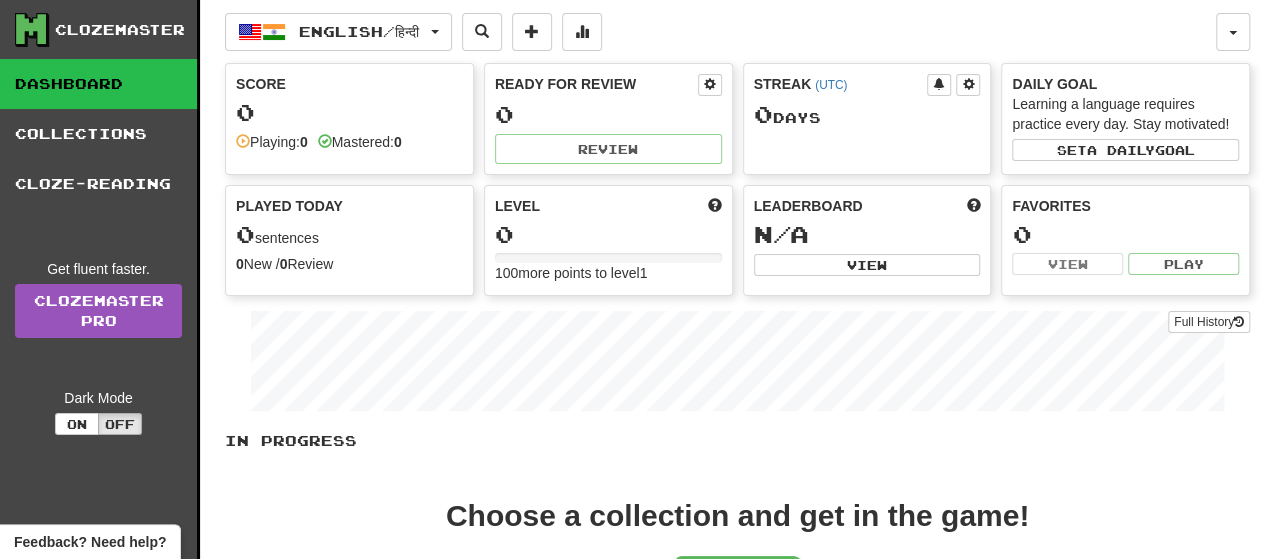 click on "Daily Goal Learning a language requires practice every day. Stay motivated! Set  a daily  goal" at bounding box center (1125, 117) 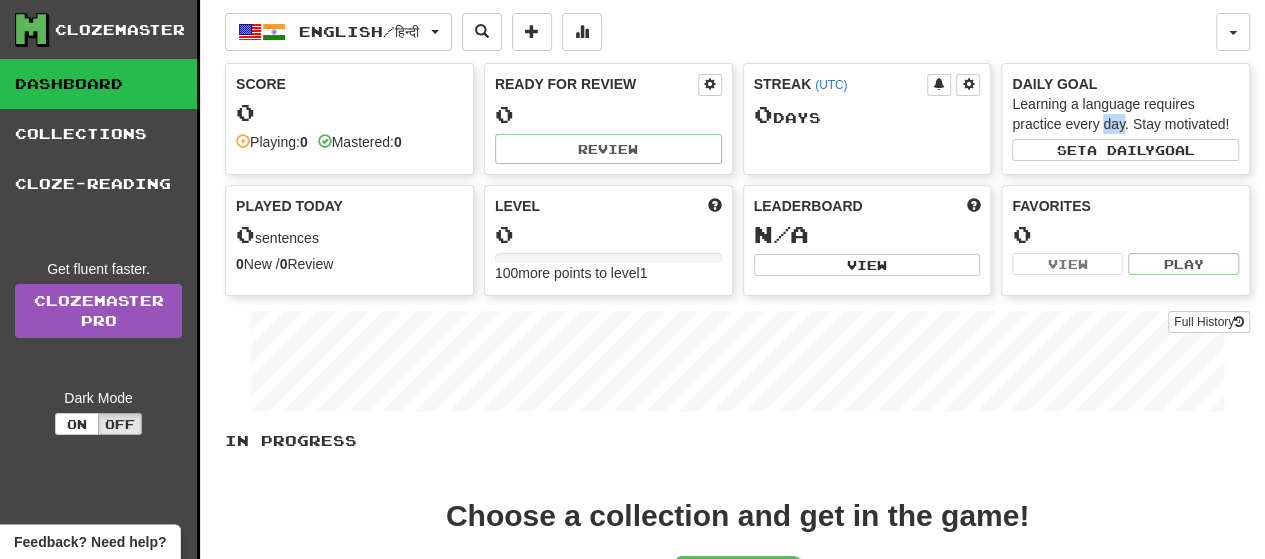 click on "Learning a language requires practice every day. Stay motivated!" at bounding box center [1125, 114] 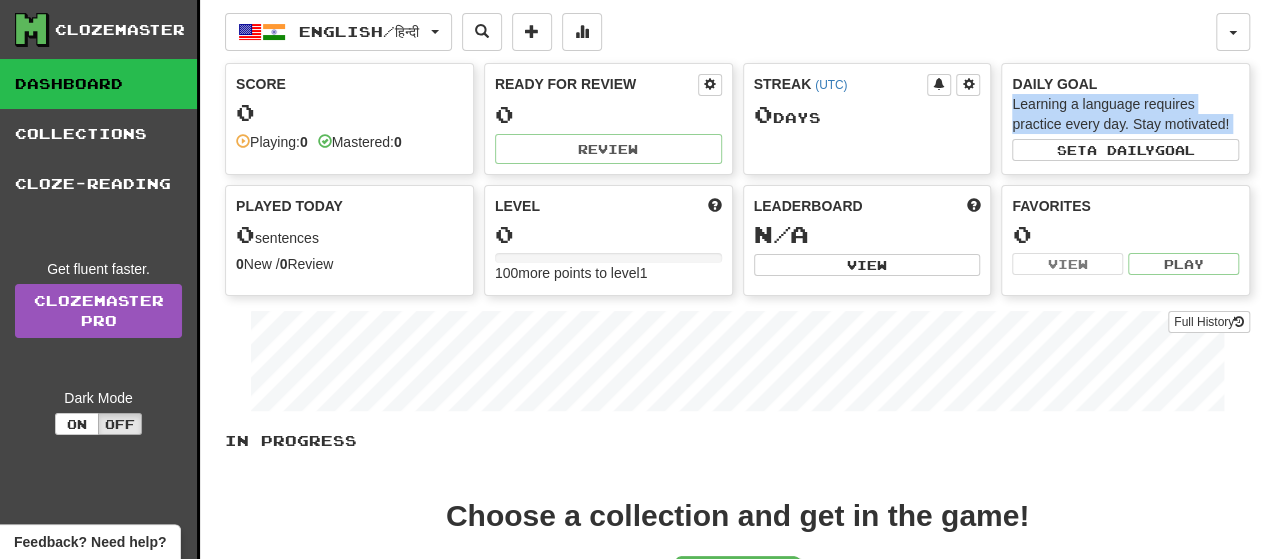 click on "Learning a language requires practice every day. Stay motivated!" at bounding box center [1125, 114] 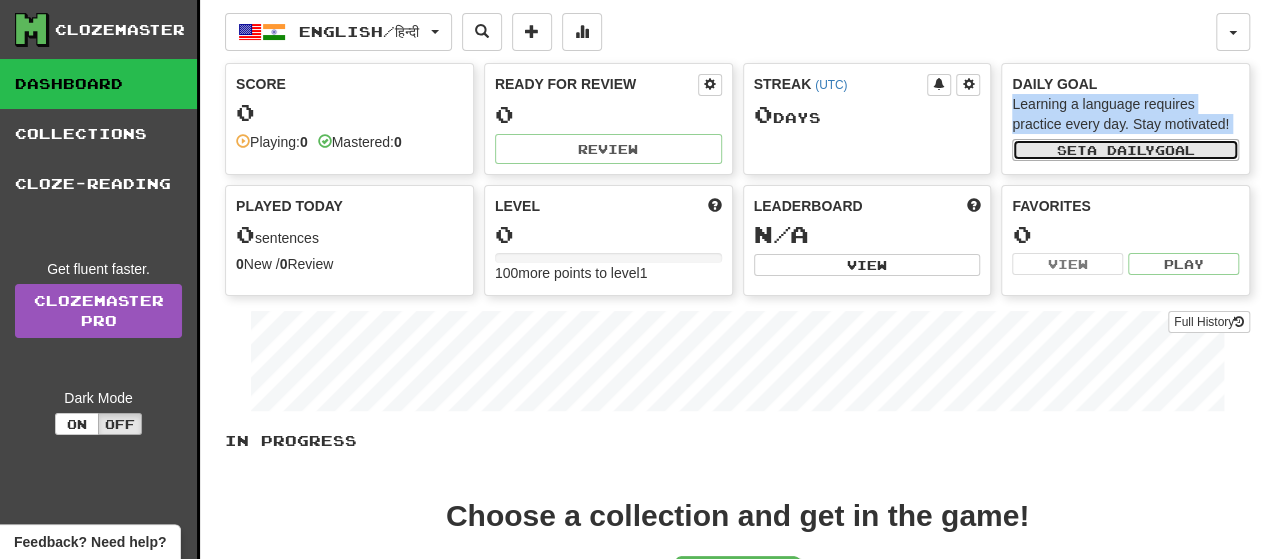 click on "a daily" at bounding box center (1121, 150) 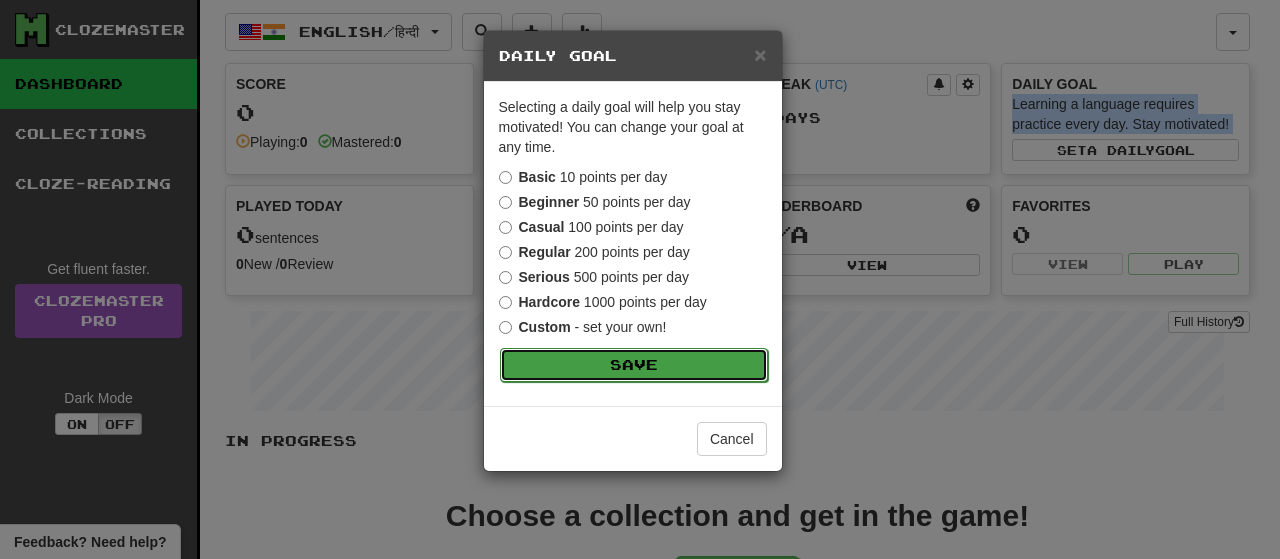 click on "Save" at bounding box center (634, 365) 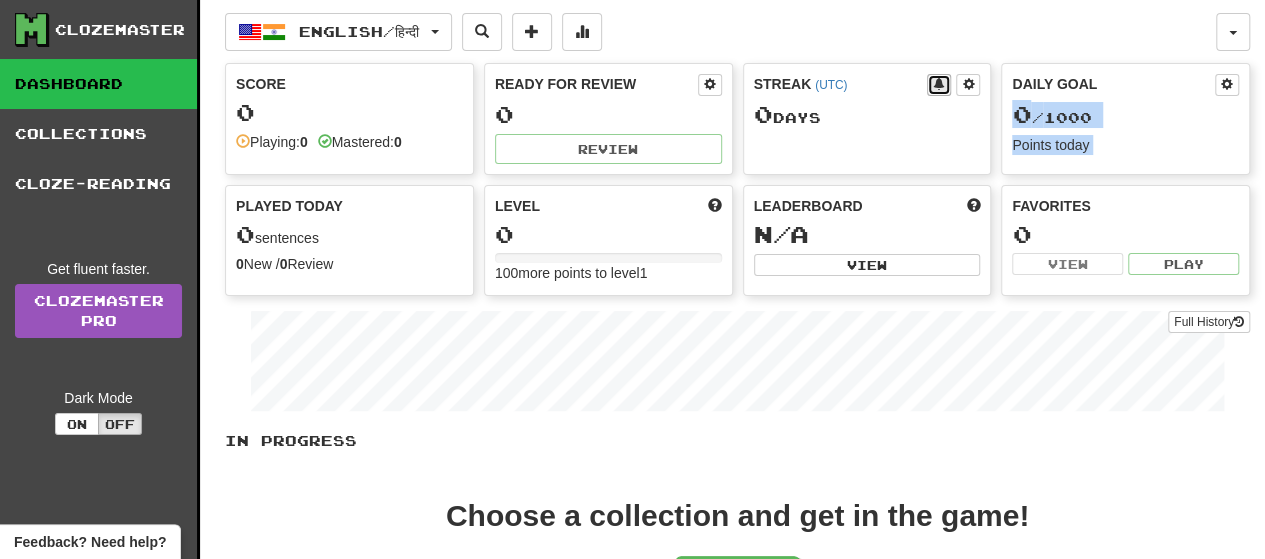 click at bounding box center [939, 85] 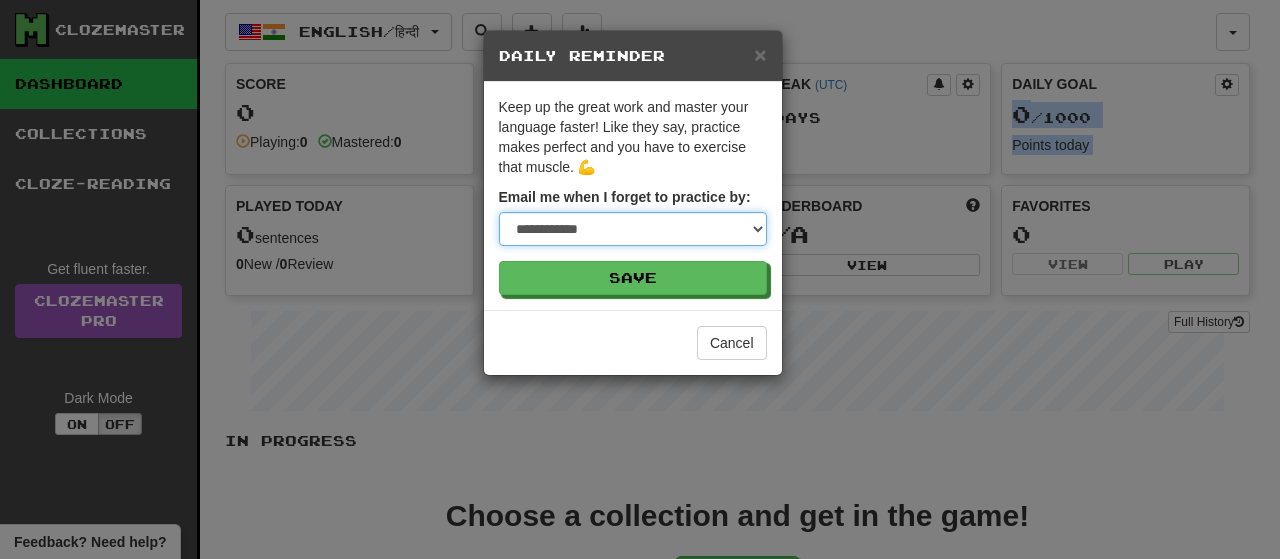 click on "**********" at bounding box center [633, 229] 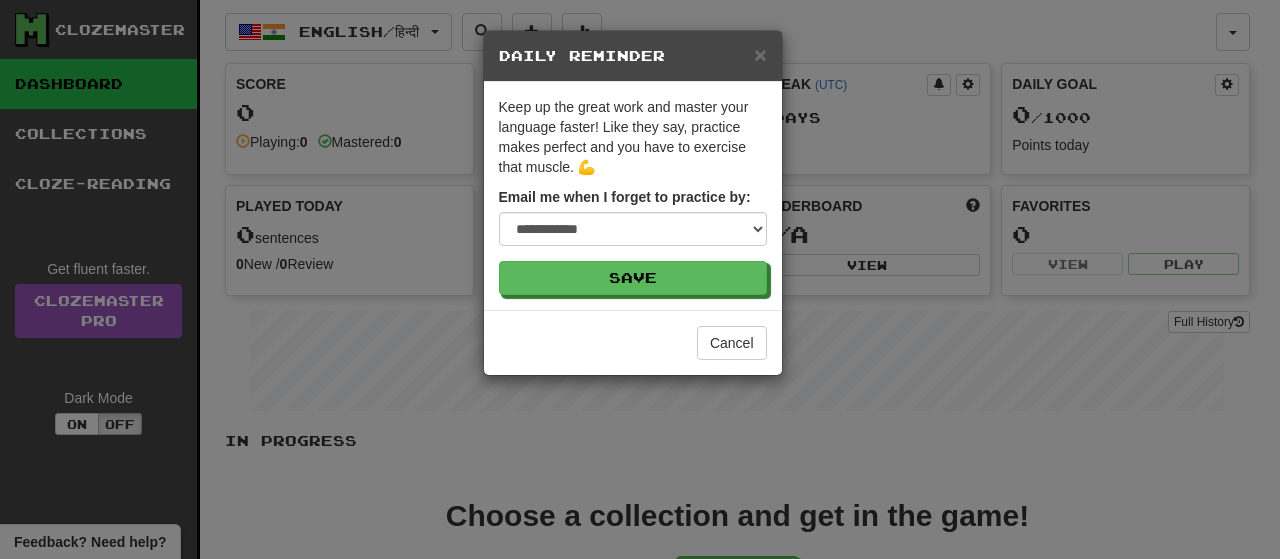 click on "**********" at bounding box center [640, 279] 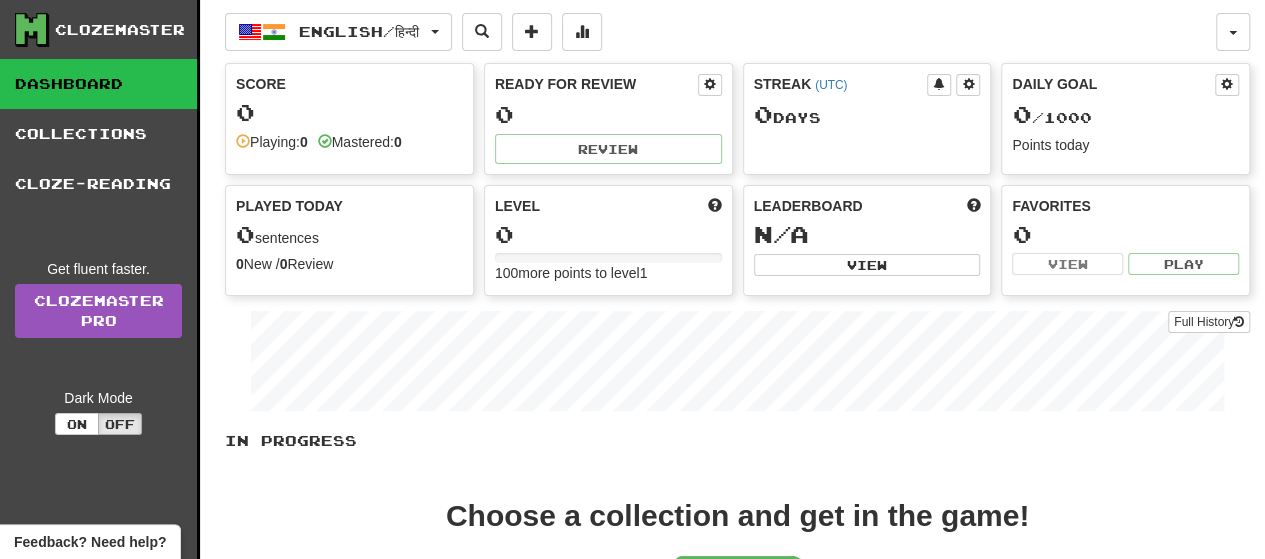 scroll, scrollTop: 285, scrollLeft: 0, axis: vertical 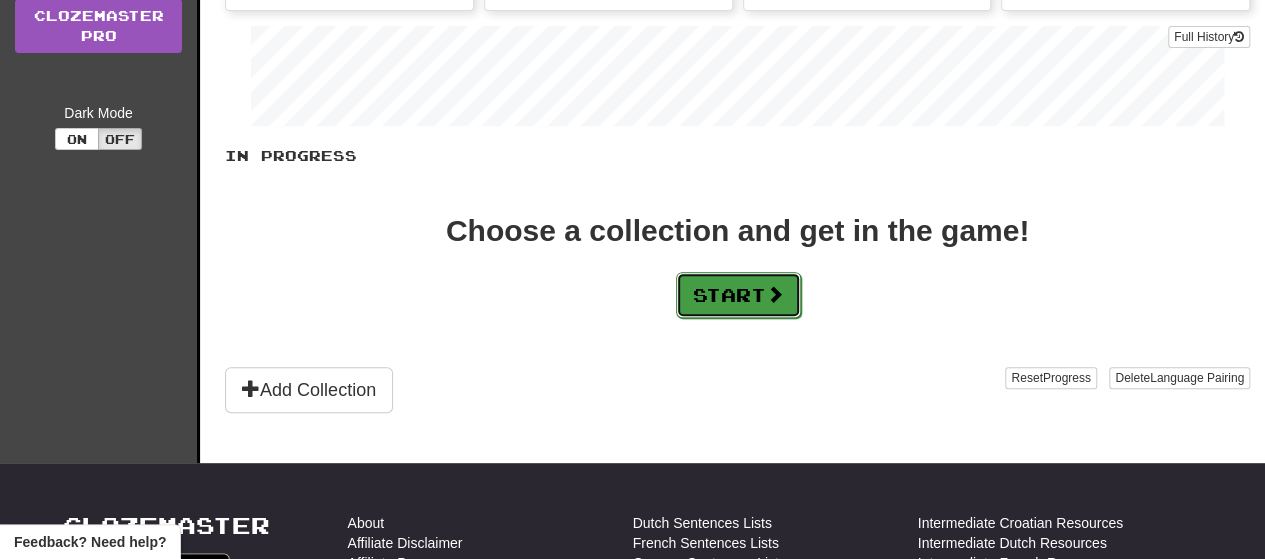 drag, startPoint x: 333, startPoint y: 295, endPoint x: 757, endPoint y: 293, distance: 424.00473 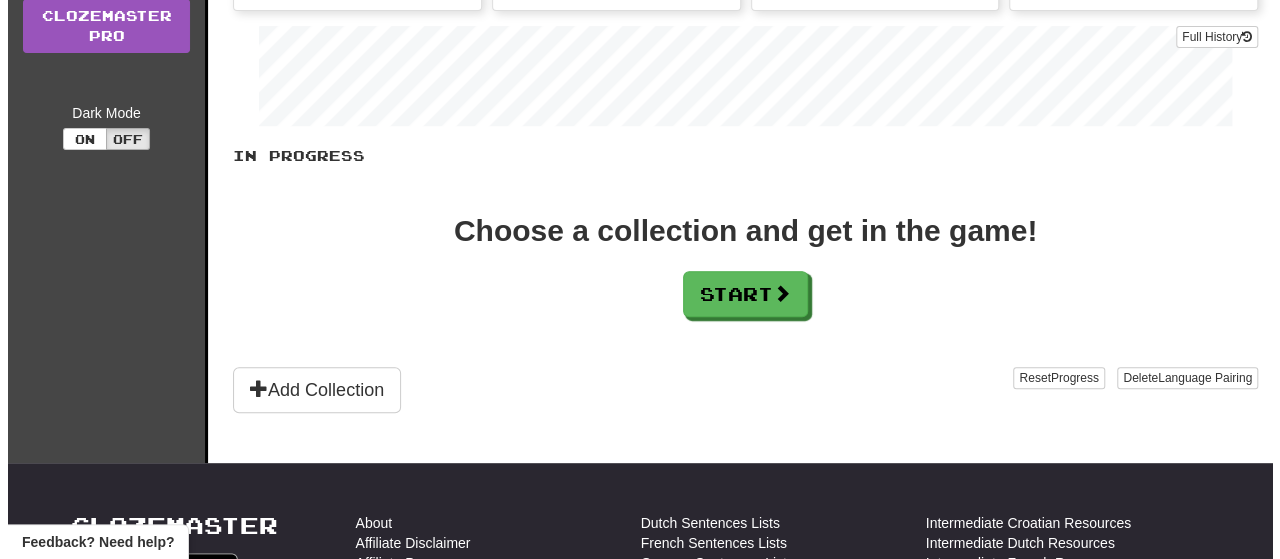 scroll, scrollTop: 0, scrollLeft: 0, axis: both 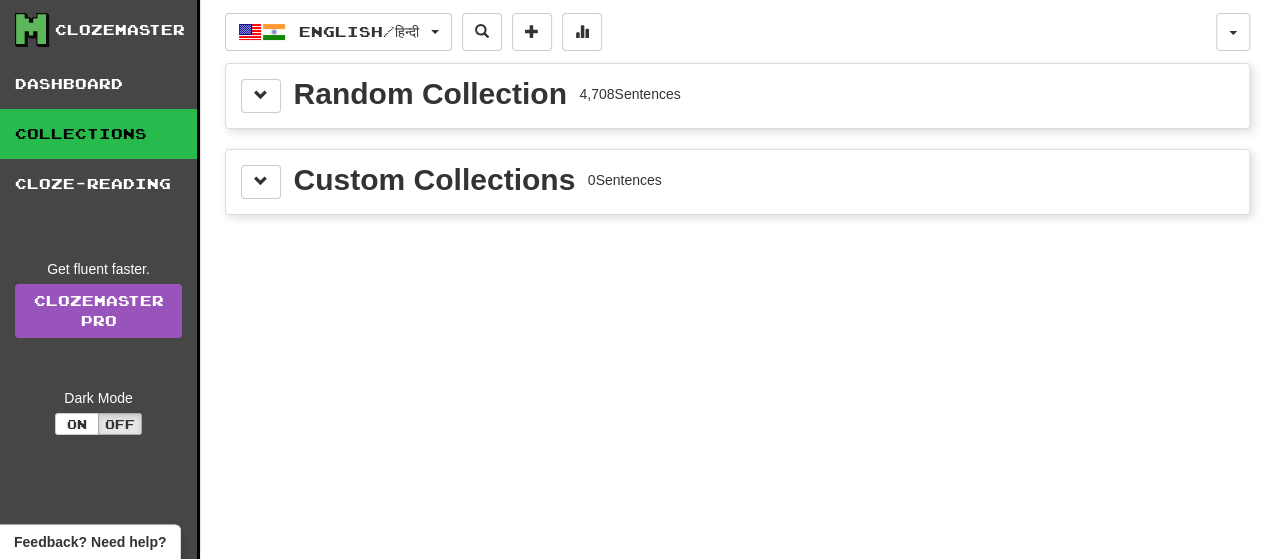 click on "Random Collection" at bounding box center [430, 94] 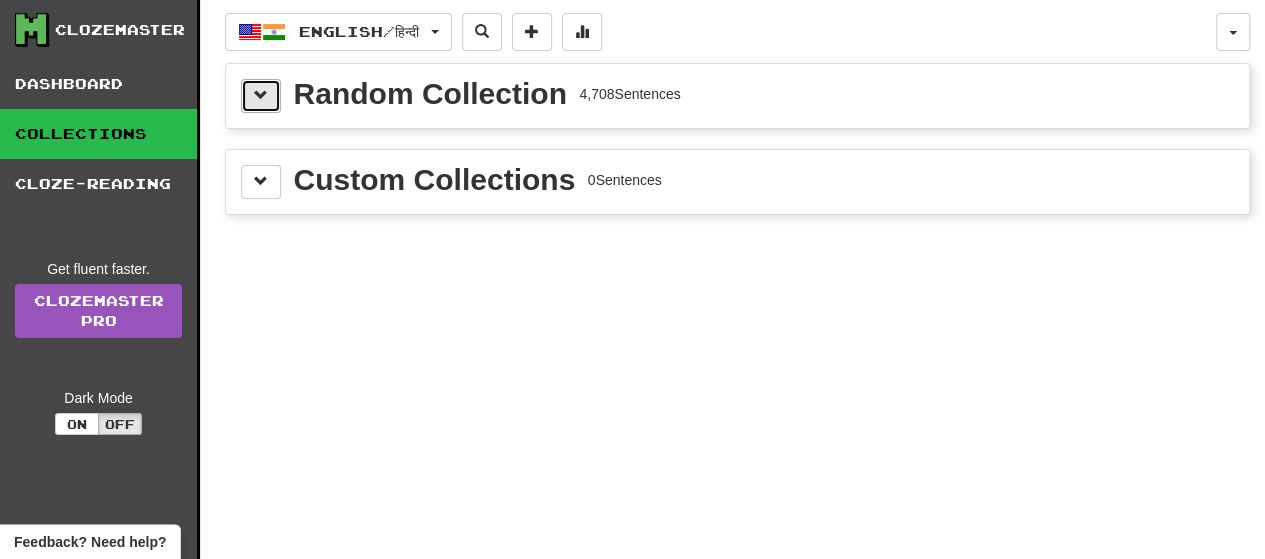 click at bounding box center [261, 95] 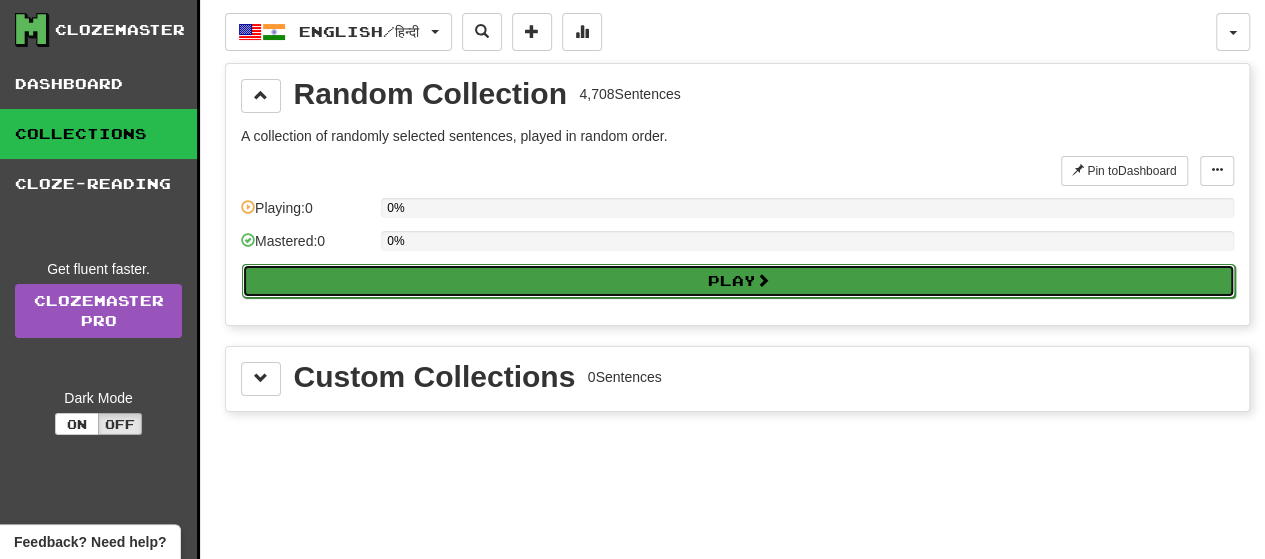 click on "Play" at bounding box center (738, 281) 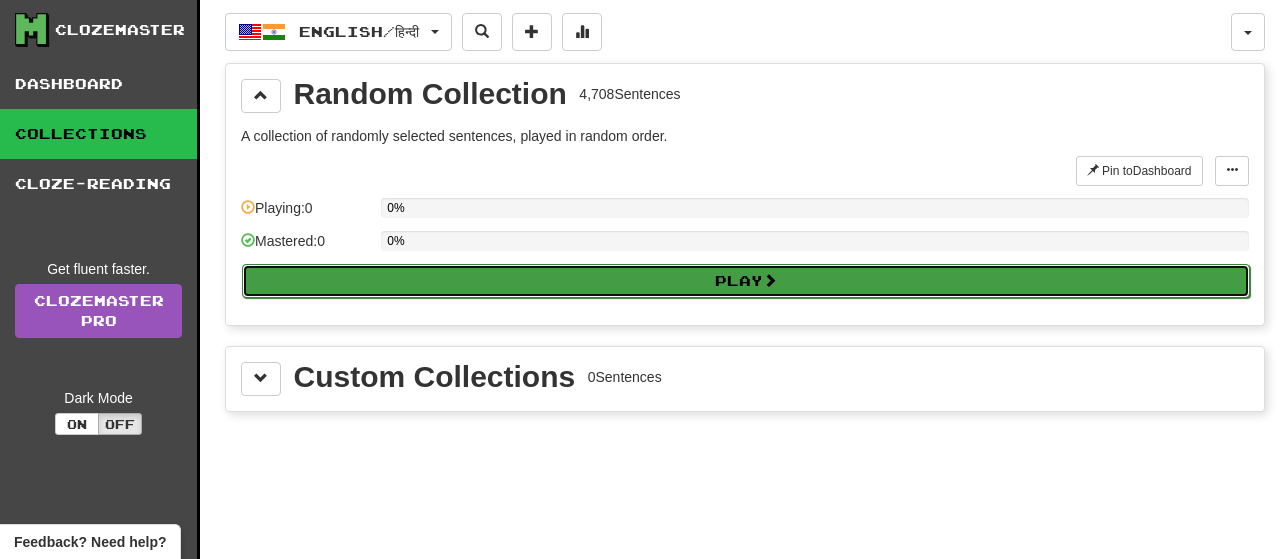 select on "**" 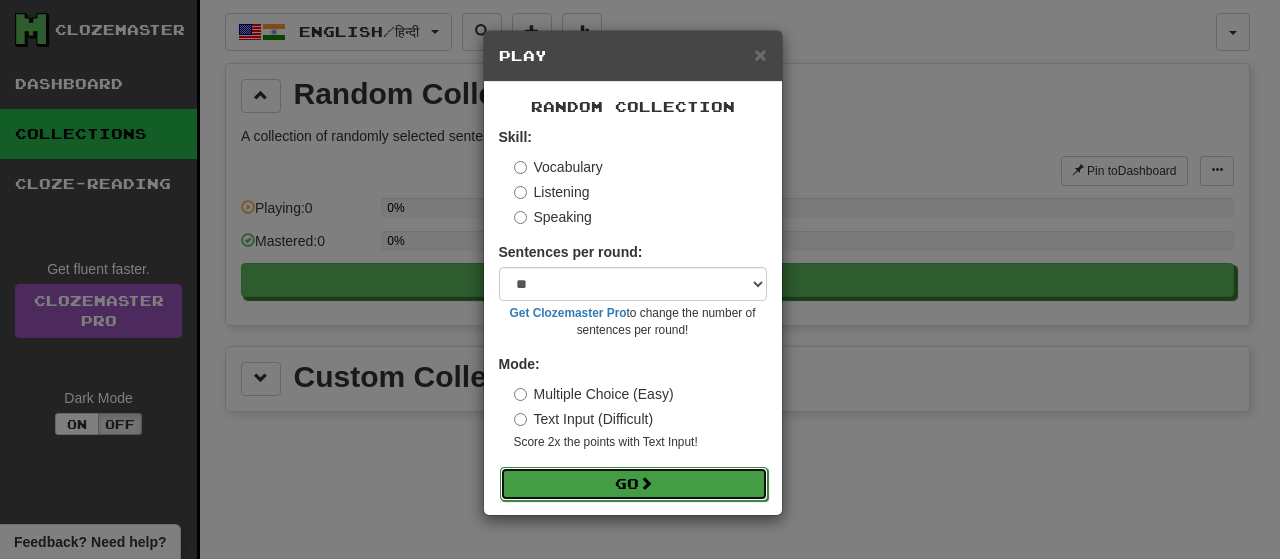 click on "Go" at bounding box center [634, 484] 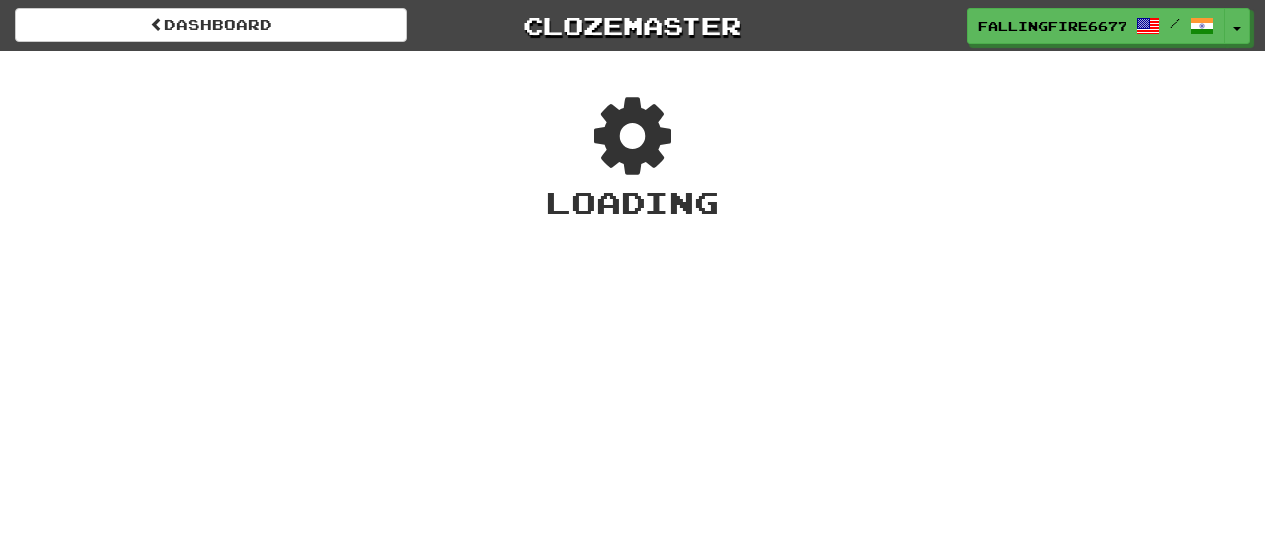 scroll, scrollTop: 0, scrollLeft: 0, axis: both 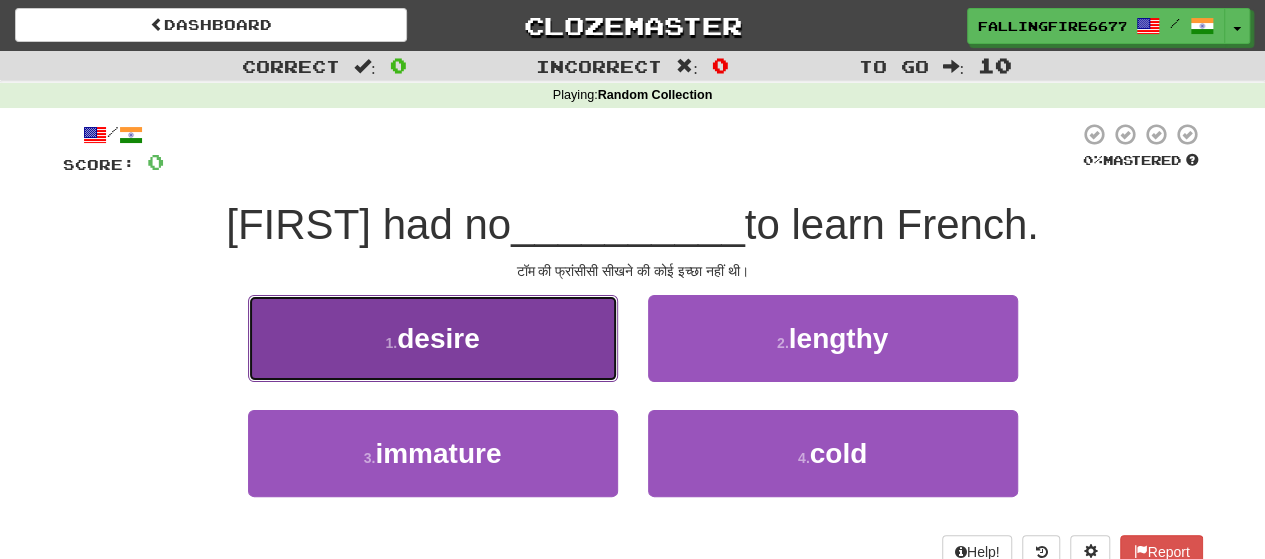 click on "1 .  desire" at bounding box center (433, 338) 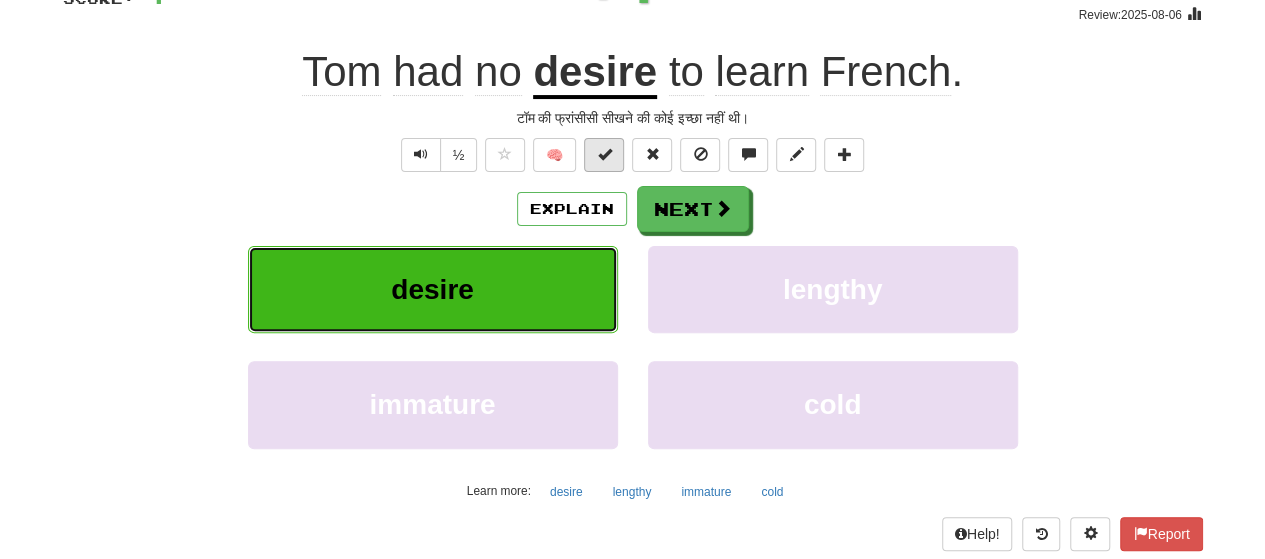 scroll, scrollTop: 181, scrollLeft: 0, axis: vertical 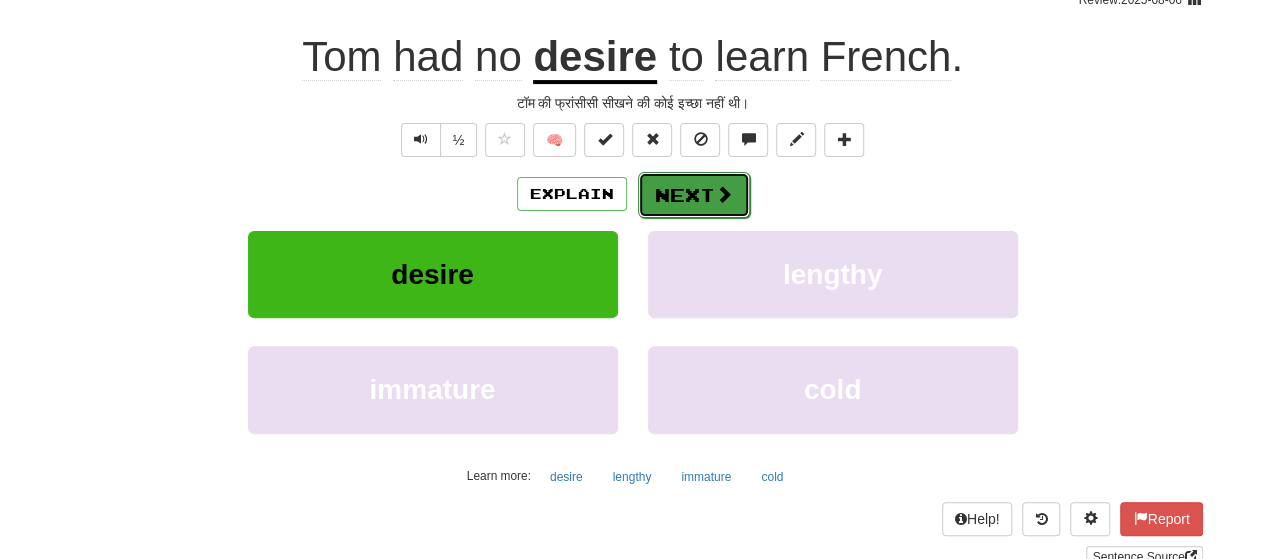 click on "Next" at bounding box center [694, 195] 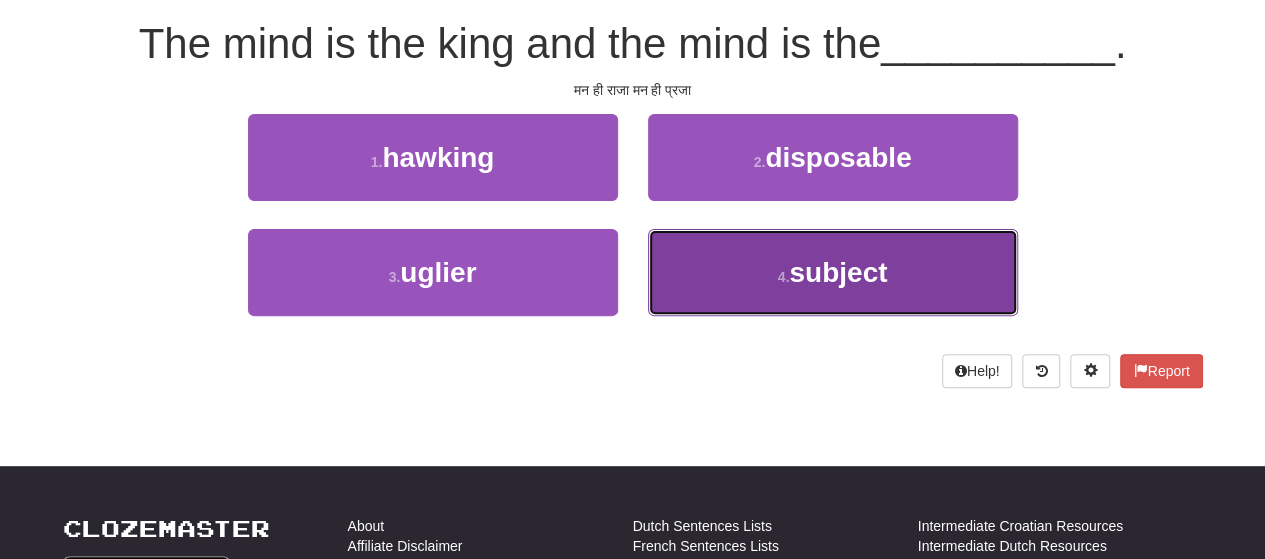 click on "4 ." at bounding box center (784, 277) 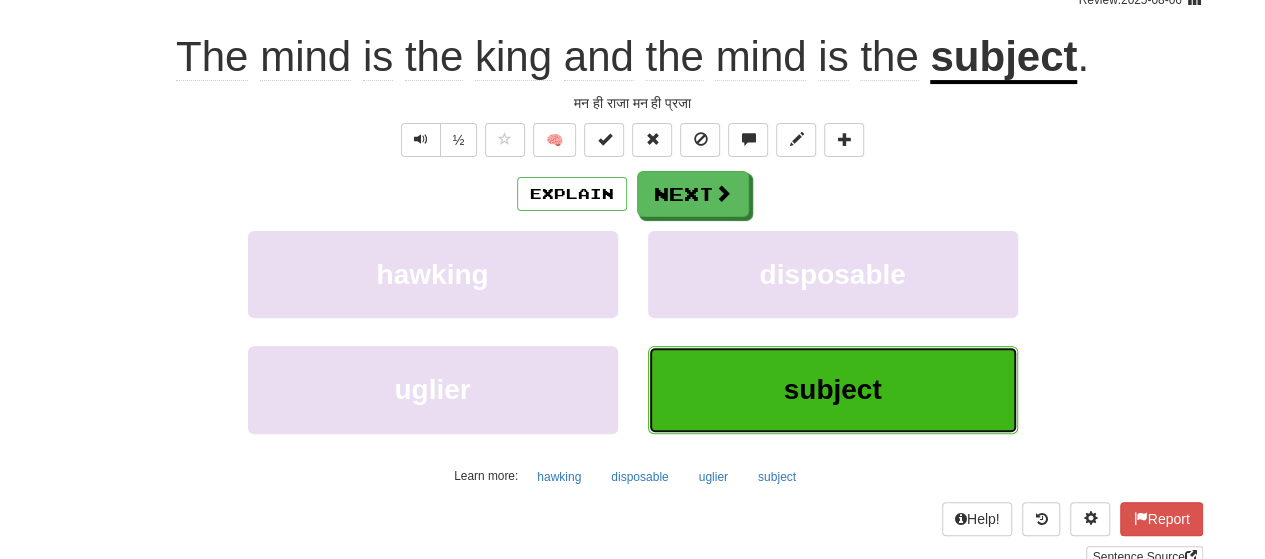 scroll, scrollTop: 194, scrollLeft: 0, axis: vertical 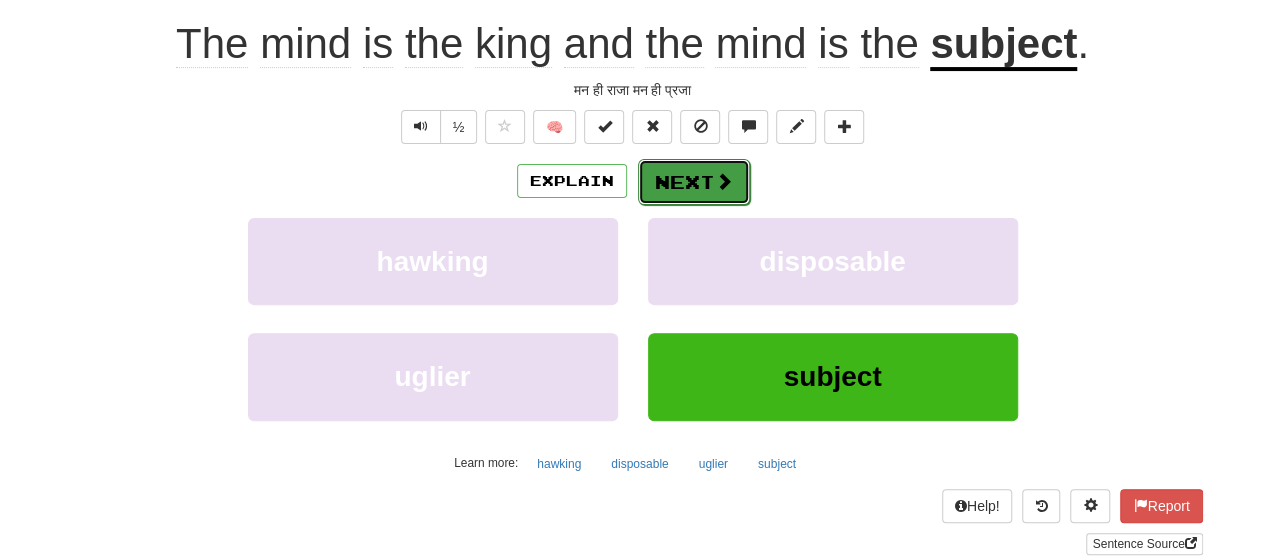 click on "Next" at bounding box center [694, 182] 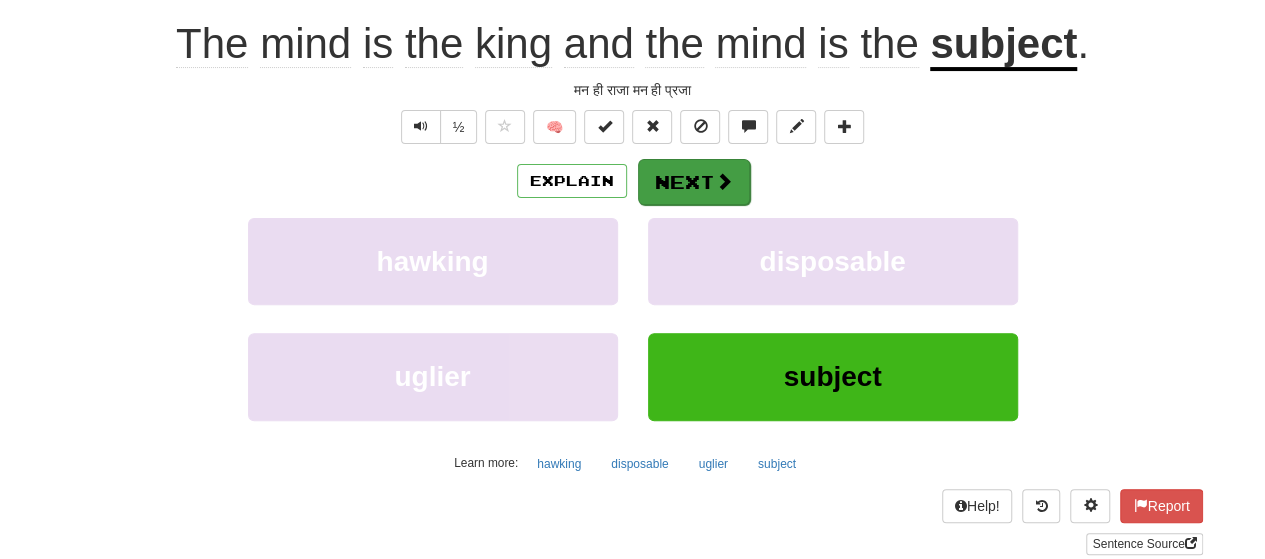 scroll, scrollTop: 181, scrollLeft: 0, axis: vertical 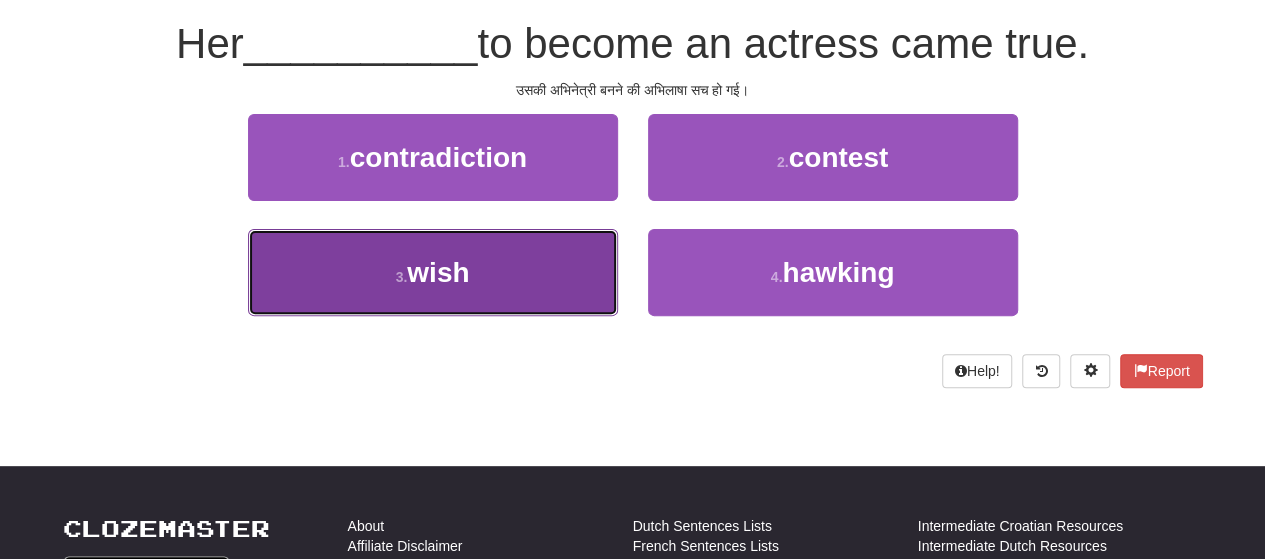 click on "3 .  wish" at bounding box center [433, 272] 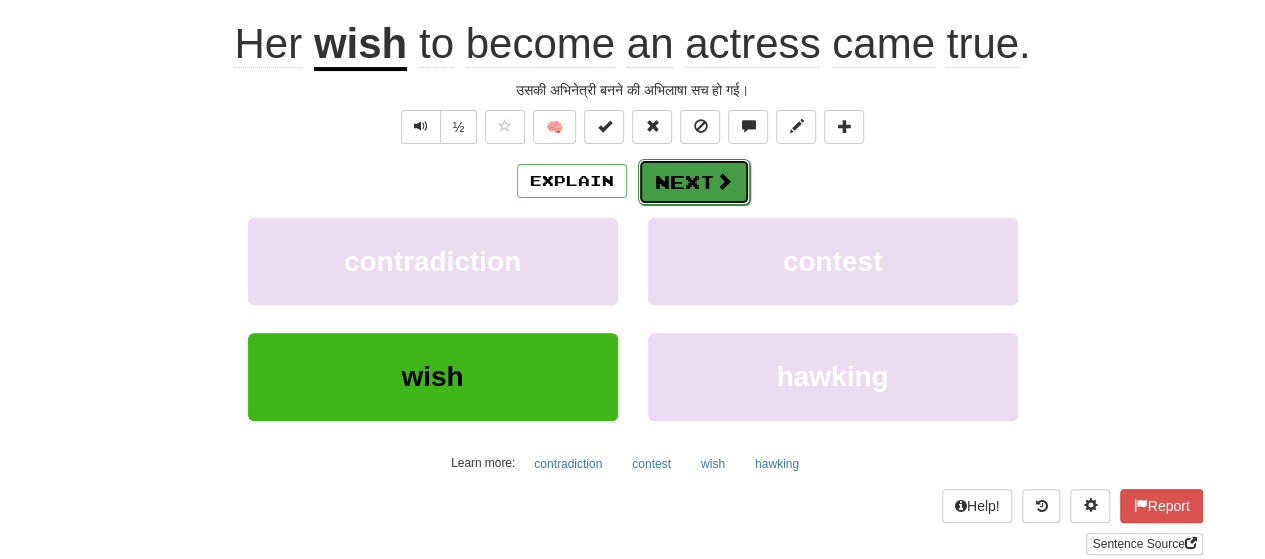click on "Next" at bounding box center (694, 182) 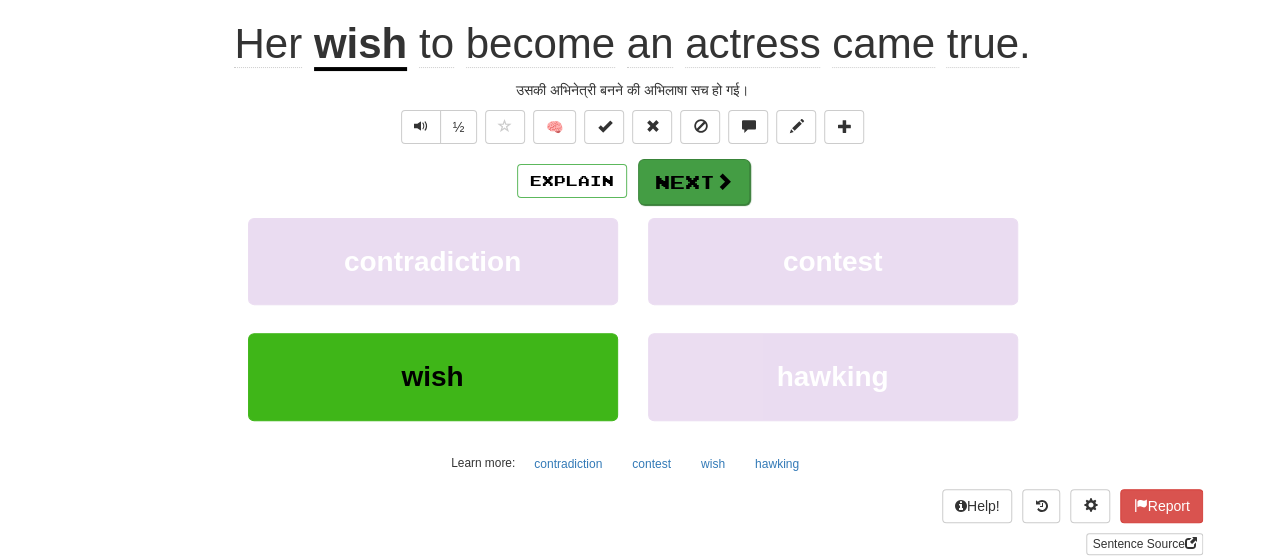 scroll, scrollTop: 181, scrollLeft: 0, axis: vertical 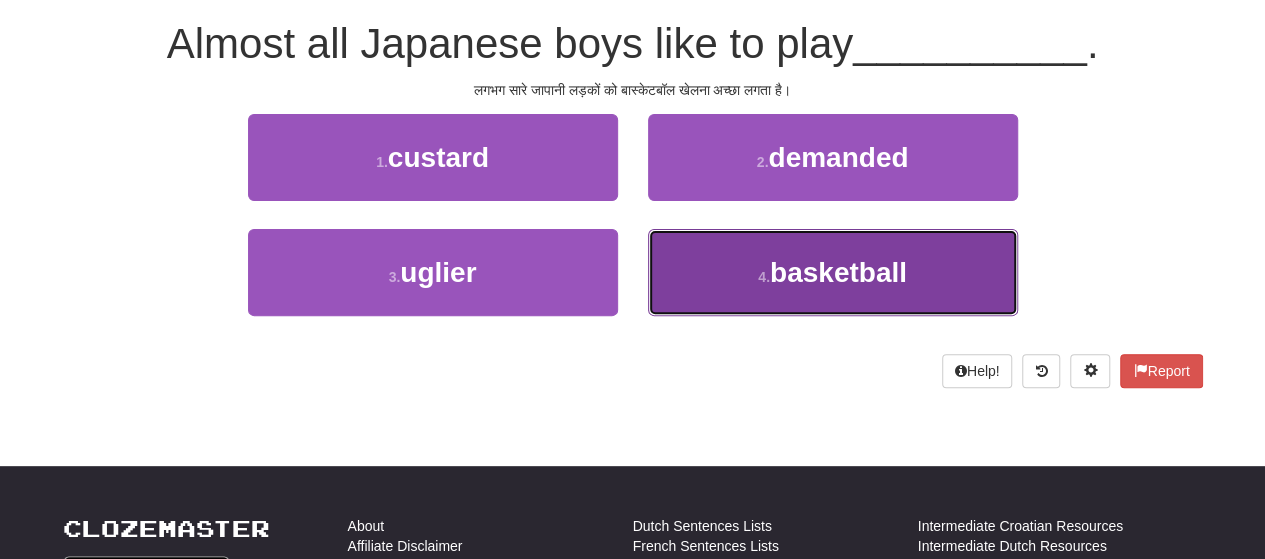 click on "4 .  basketball" at bounding box center [833, 272] 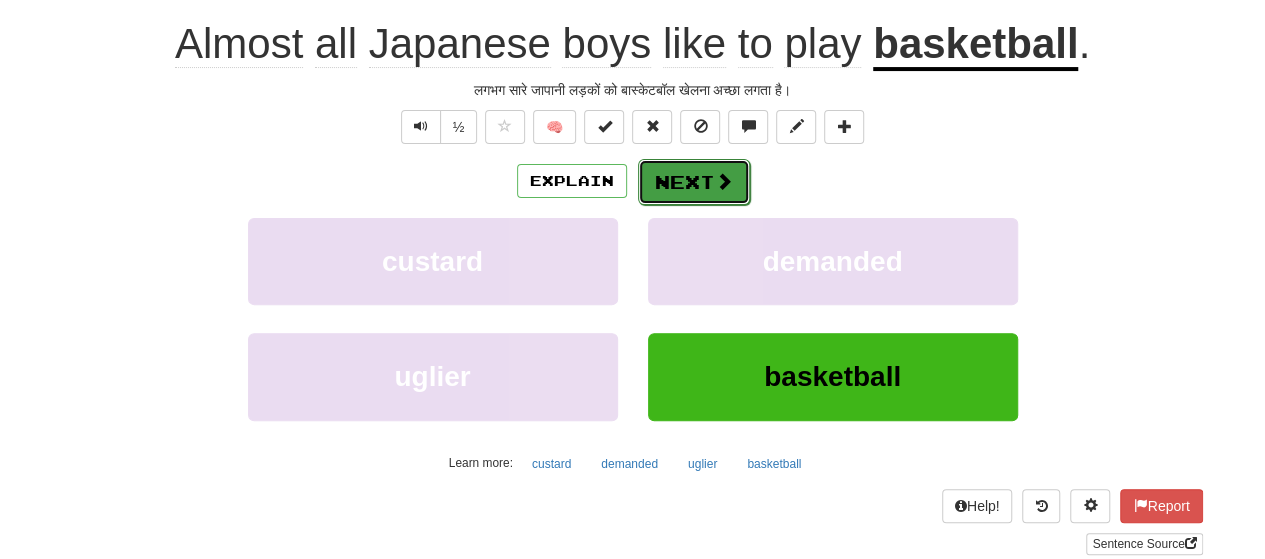 click on "Next" at bounding box center (694, 182) 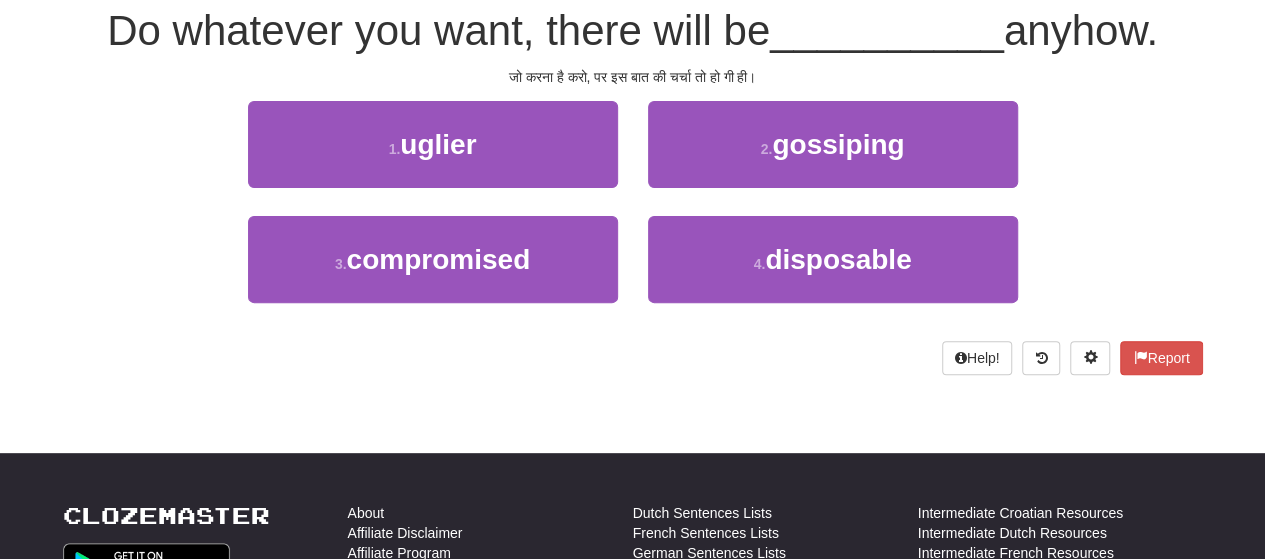 scroll, scrollTop: 181, scrollLeft: 0, axis: vertical 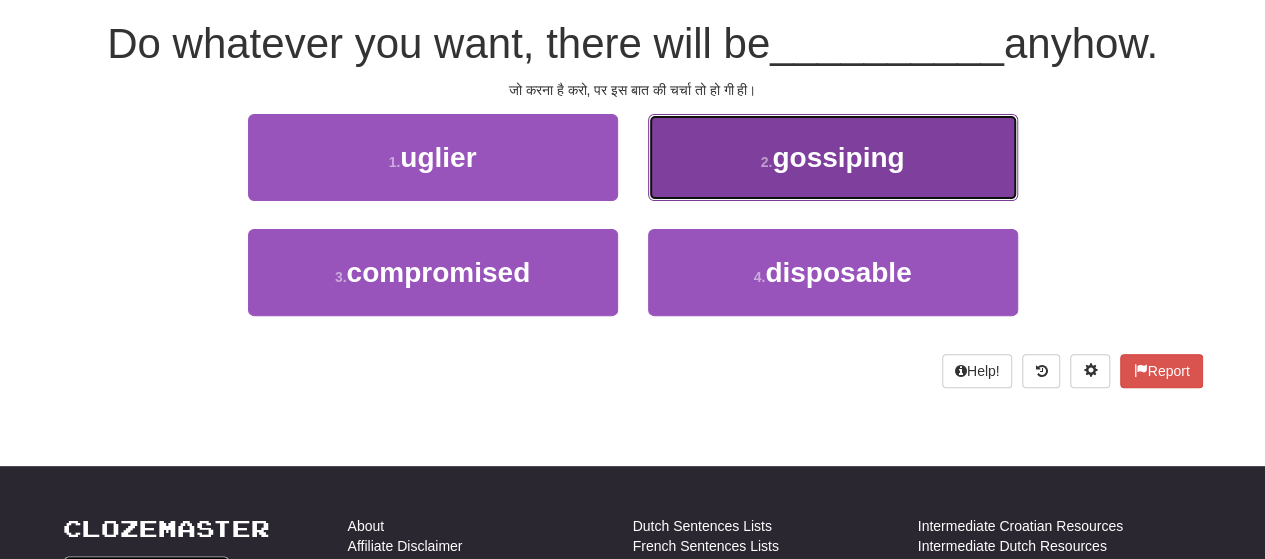 click on "gossiping" at bounding box center (838, 157) 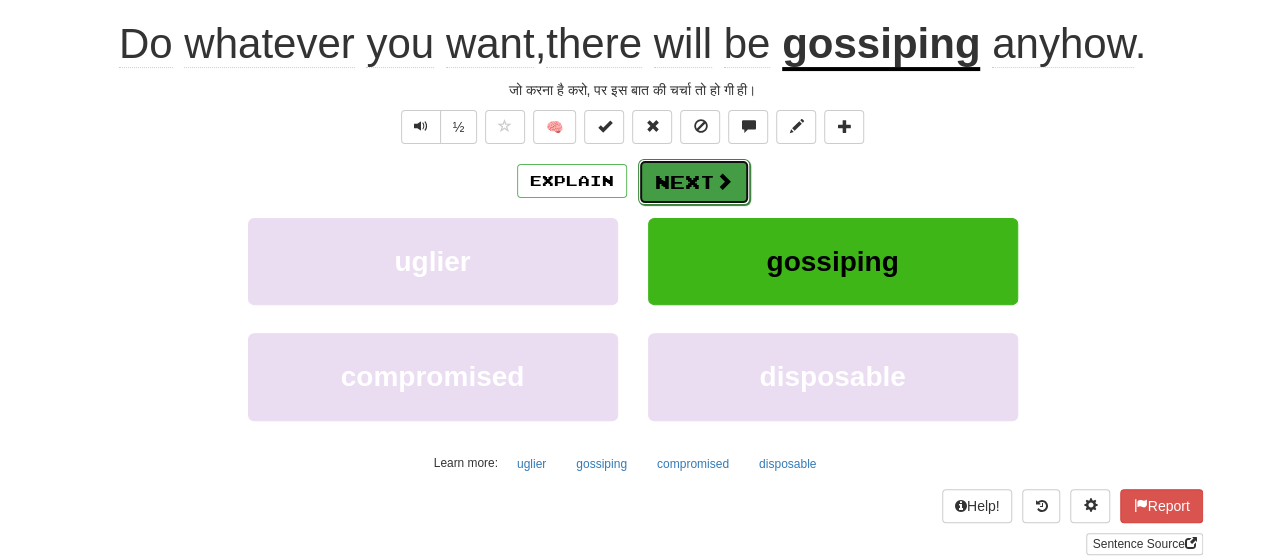 click on "Next" at bounding box center (694, 182) 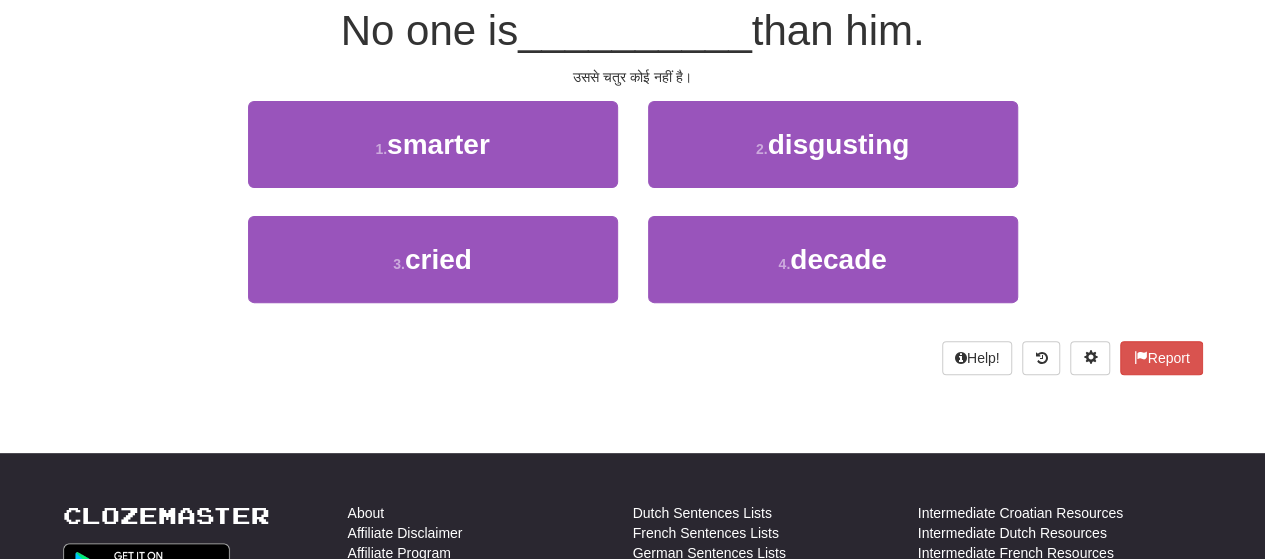scroll, scrollTop: 181, scrollLeft: 0, axis: vertical 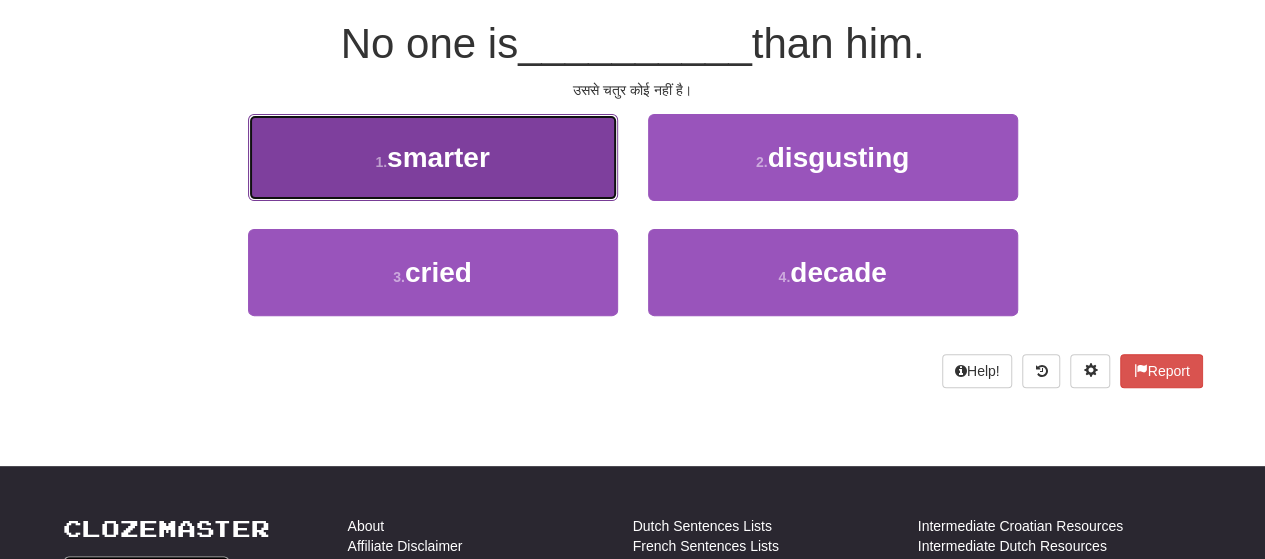 click on "1 .  smarter" at bounding box center (433, 157) 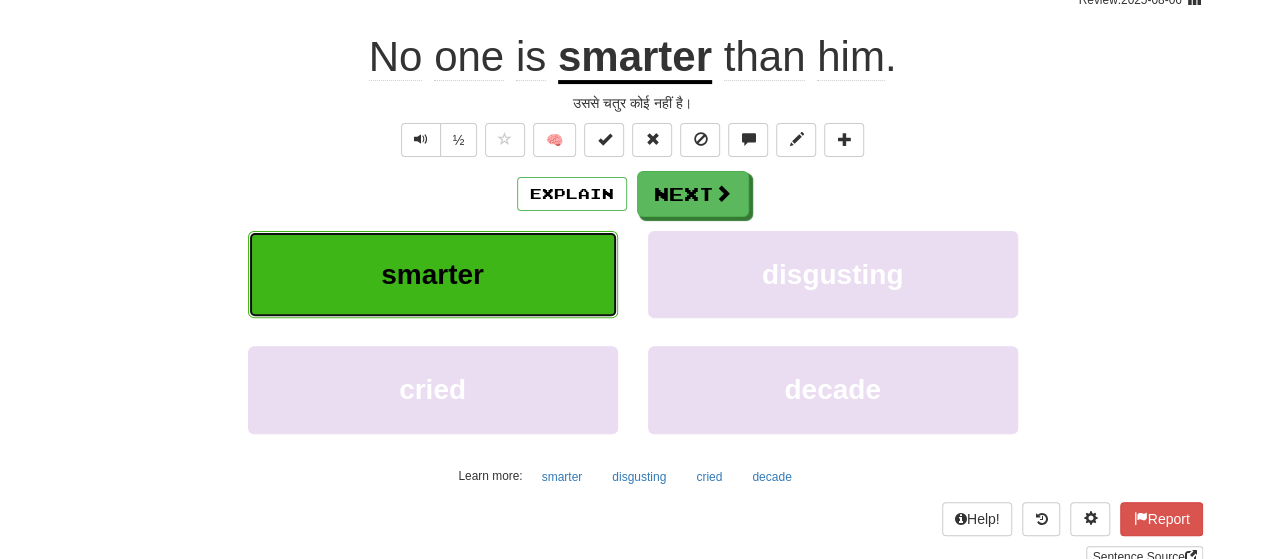 scroll, scrollTop: 194, scrollLeft: 0, axis: vertical 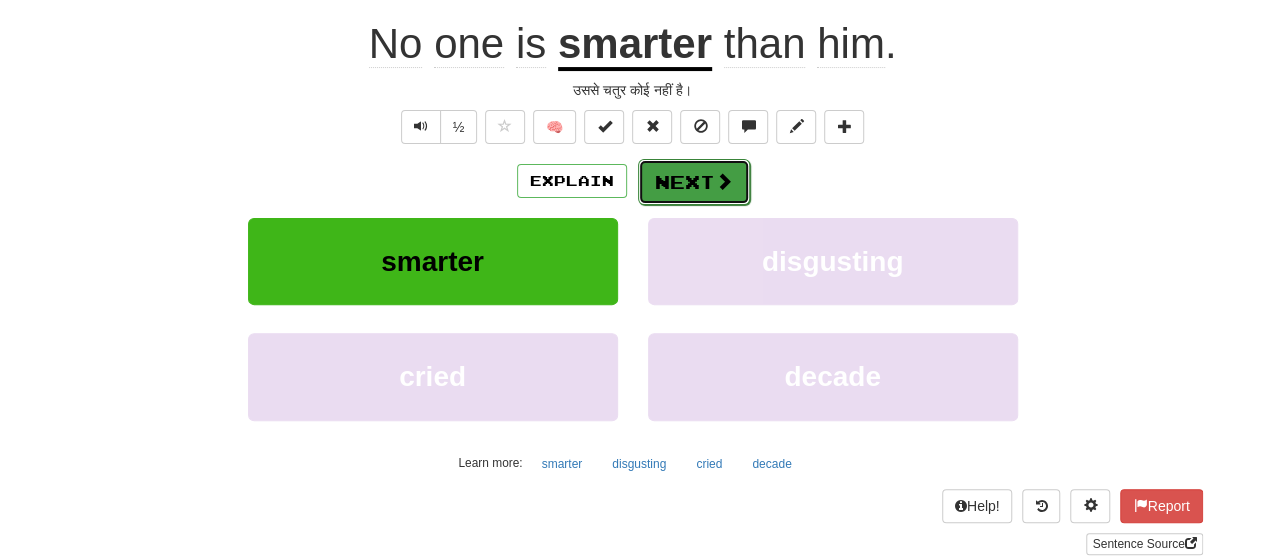 click on "Next" at bounding box center [694, 182] 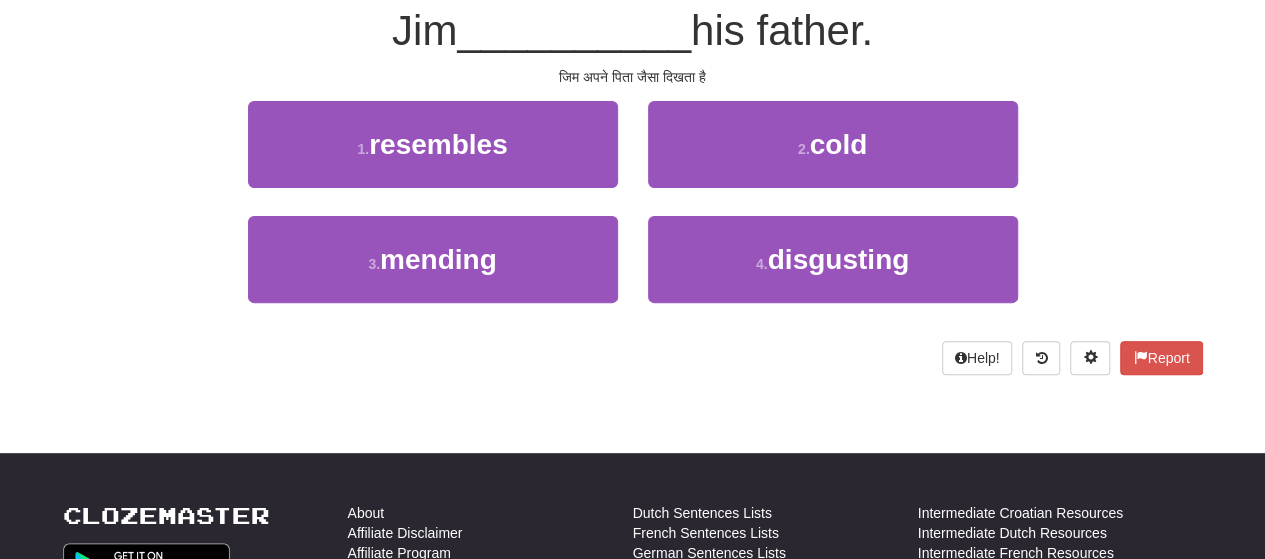 scroll, scrollTop: 181, scrollLeft: 0, axis: vertical 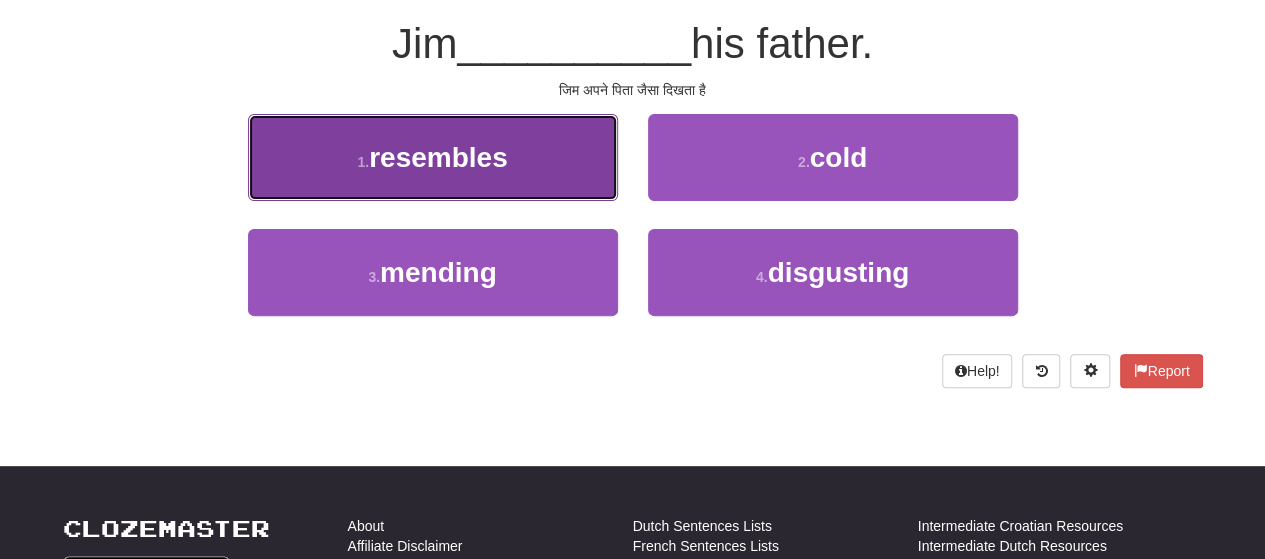 click on "1 .  resembles" at bounding box center [433, 157] 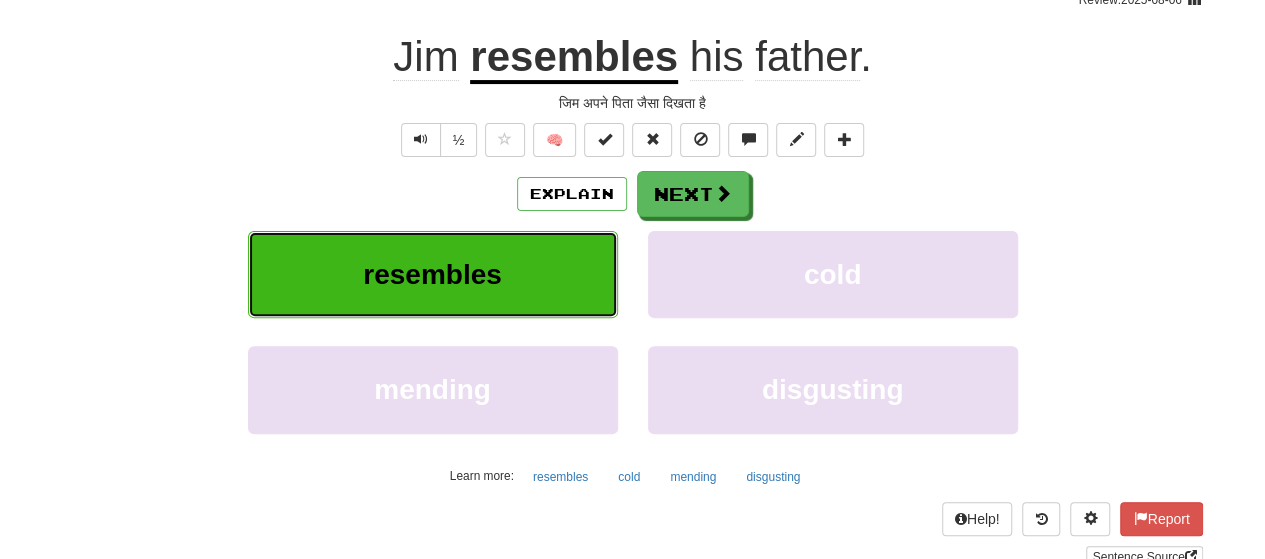 scroll, scrollTop: 194, scrollLeft: 0, axis: vertical 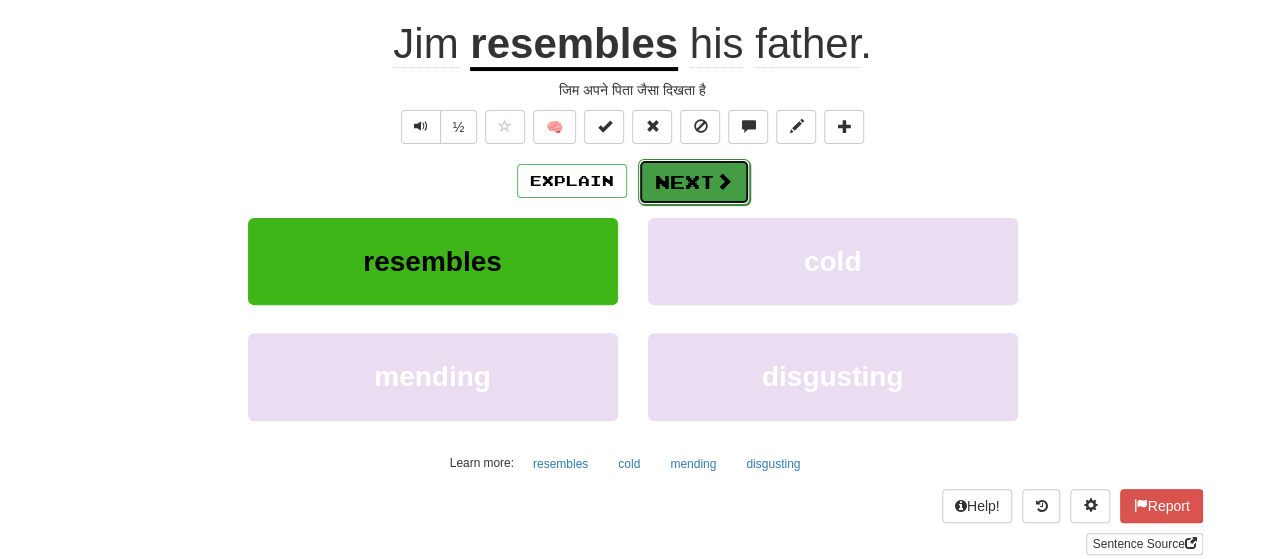 click on "Next" at bounding box center [694, 182] 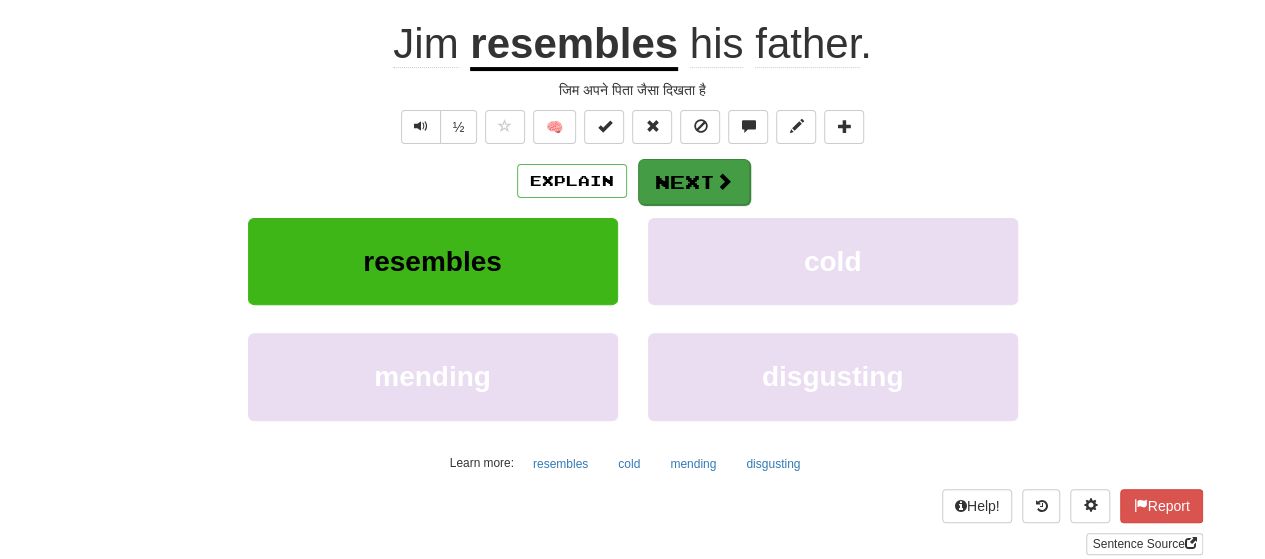 scroll, scrollTop: 181, scrollLeft: 0, axis: vertical 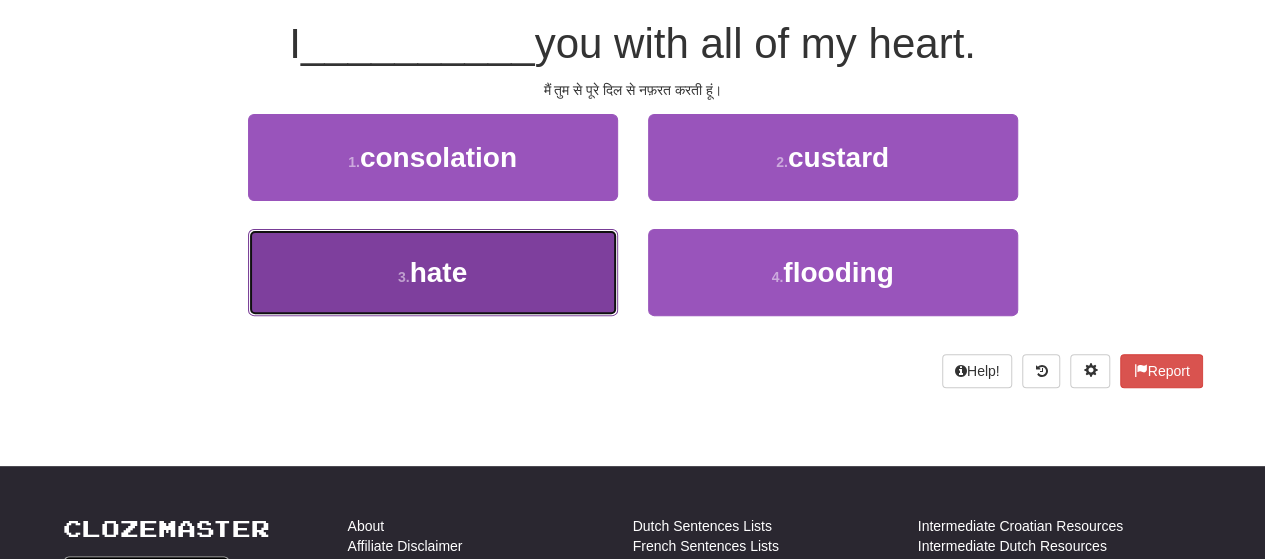 click on "3 .  hate" at bounding box center [433, 272] 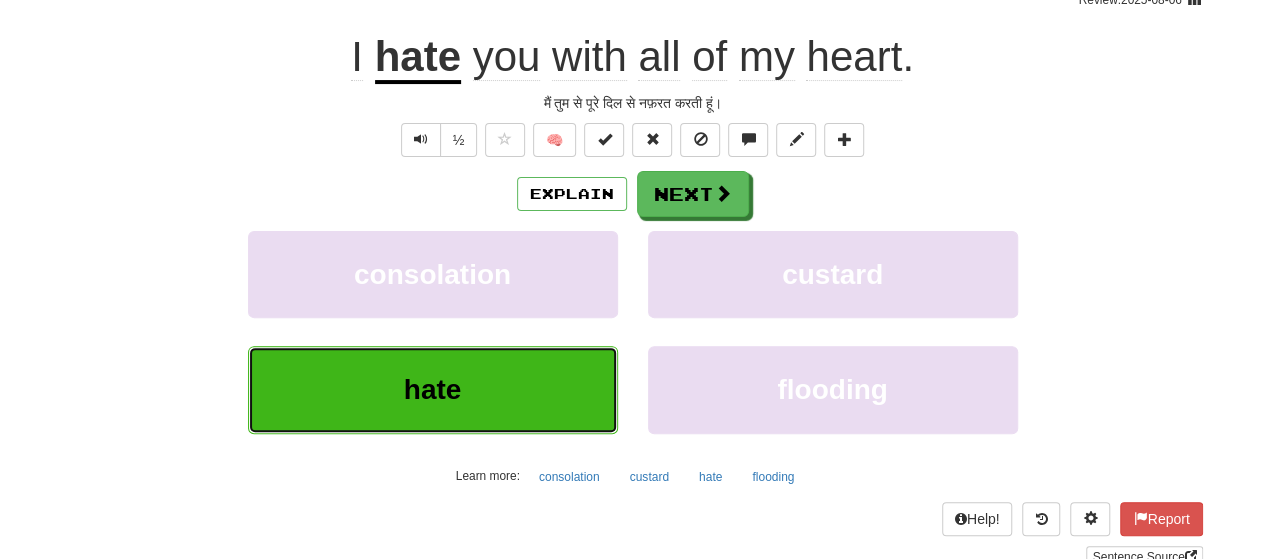 scroll, scrollTop: 194, scrollLeft: 0, axis: vertical 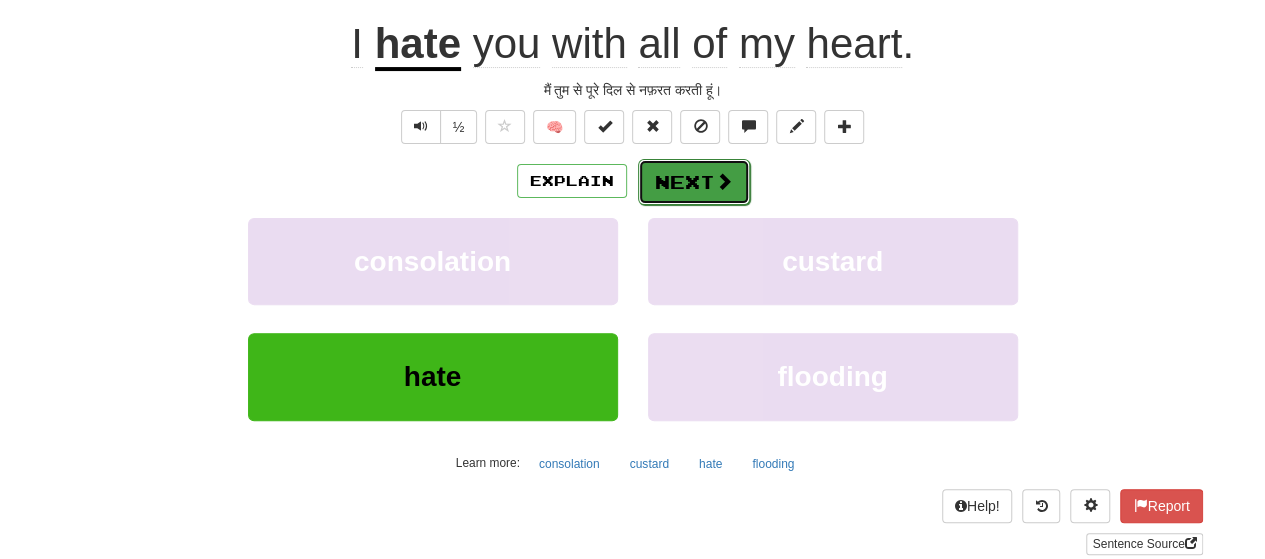 click on "Next" at bounding box center [694, 182] 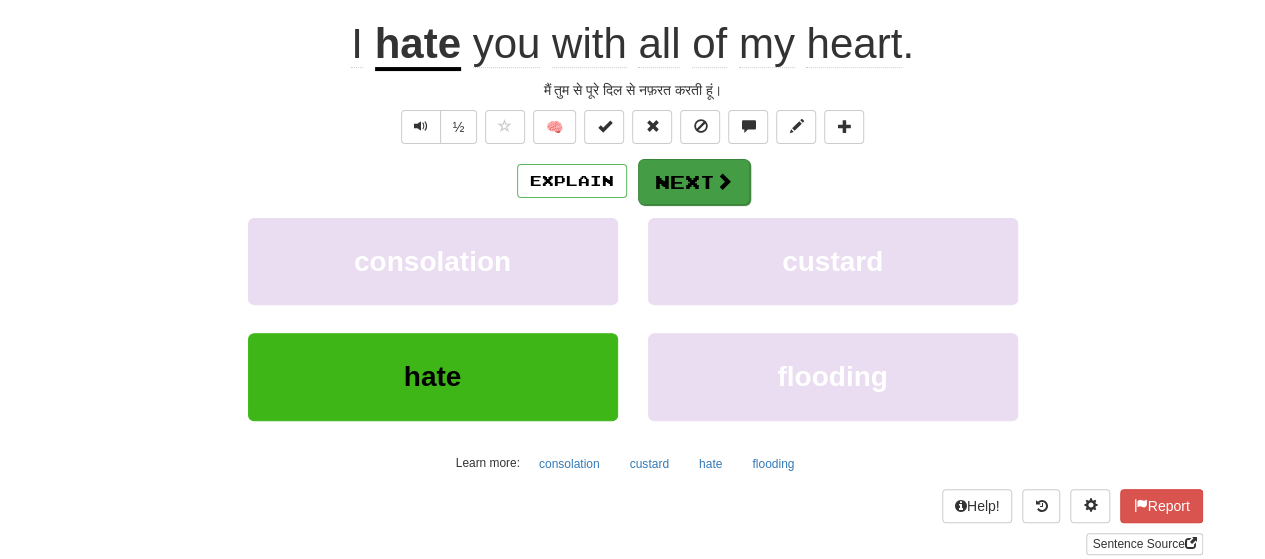 scroll, scrollTop: 181, scrollLeft: 0, axis: vertical 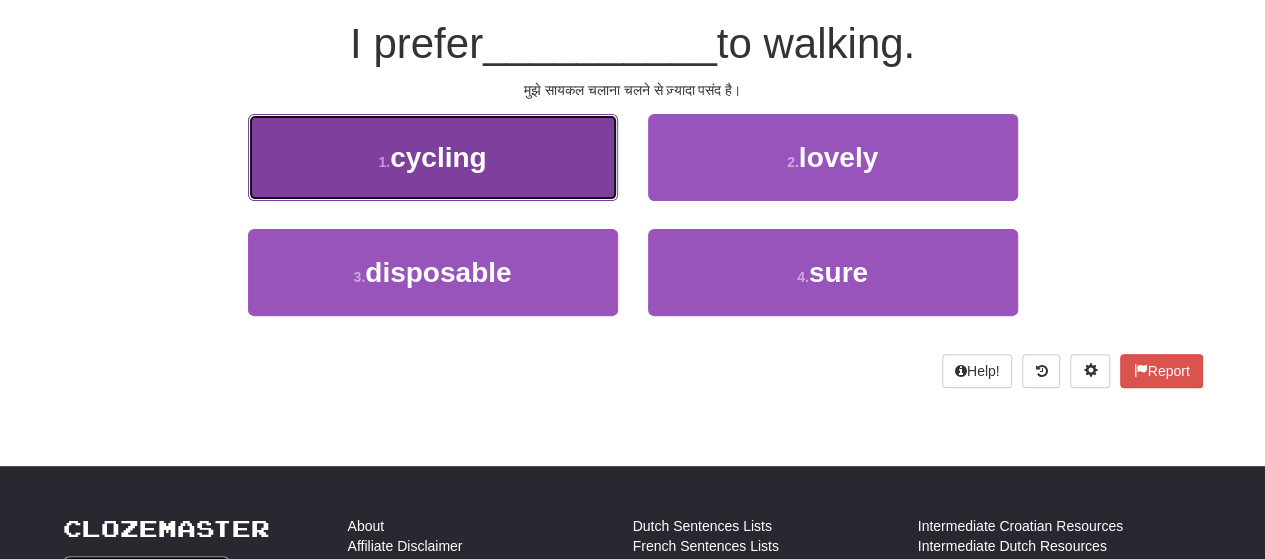 click on "1 .  cycling" at bounding box center (433, 157) 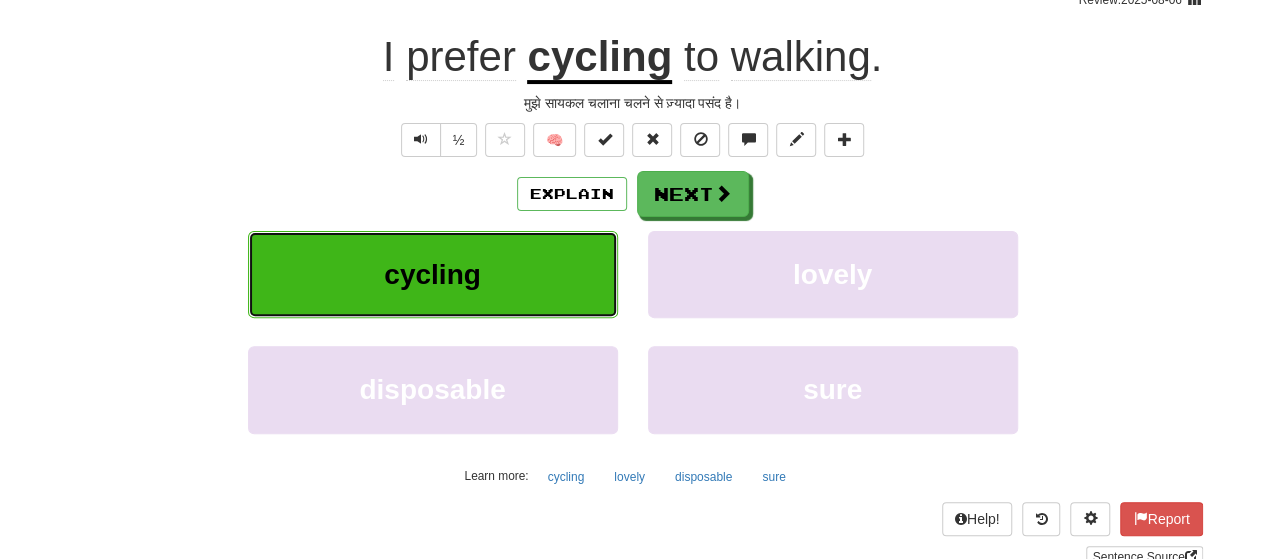 scroll, scrollTop: 194, scrollLeft: 0, axis: vertical 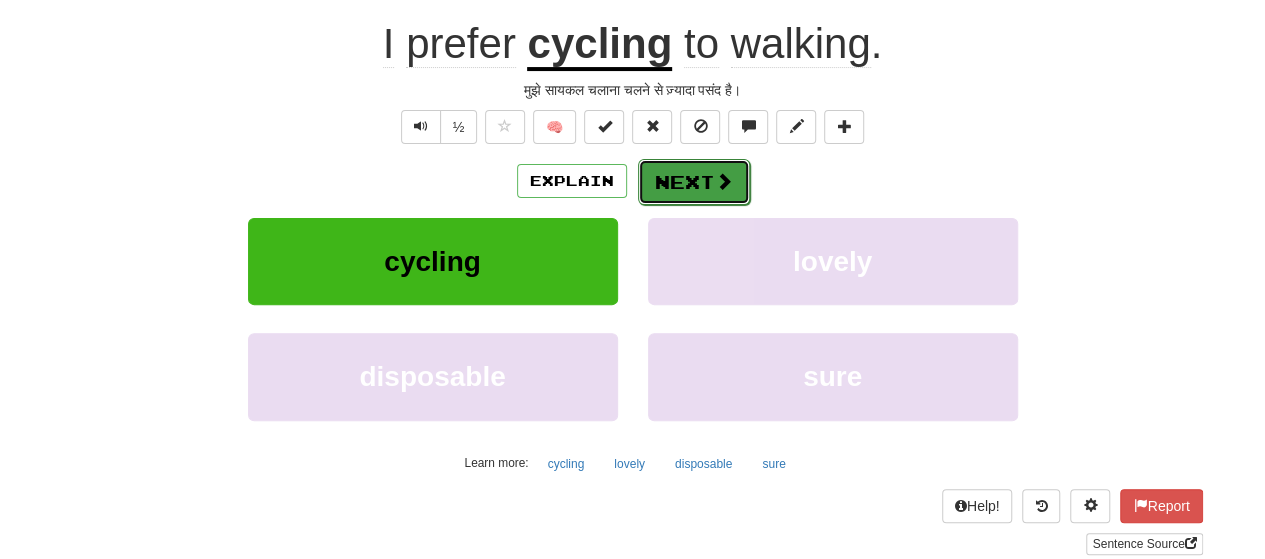 click on "Next" at bounding box center [694, 182] 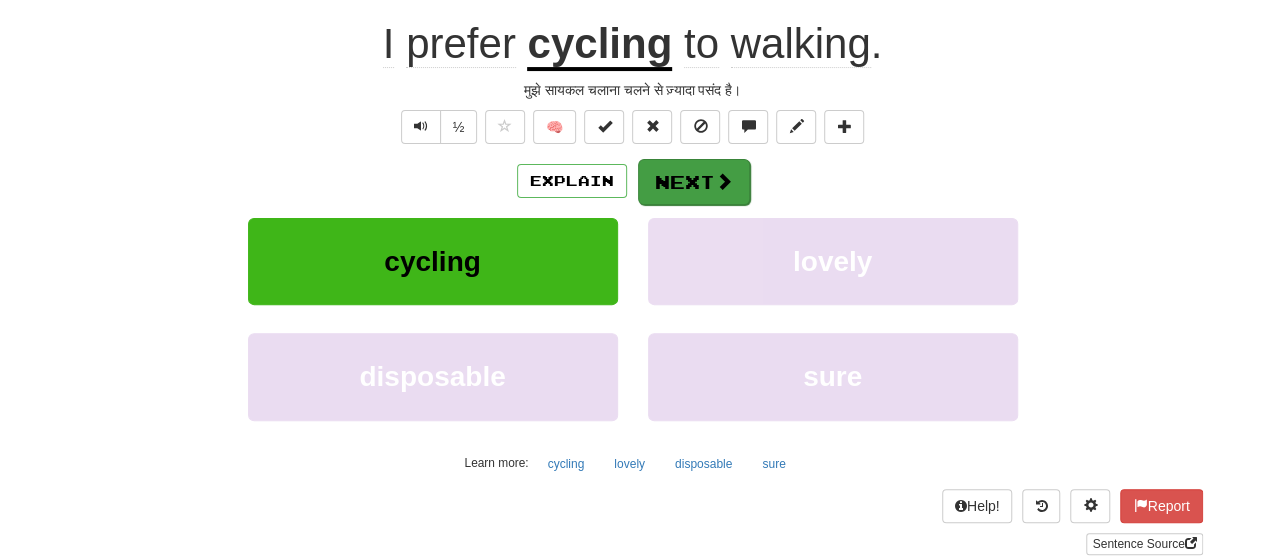 scroll, scrollTop: 181, scrollLeft: 0, axis: vertical 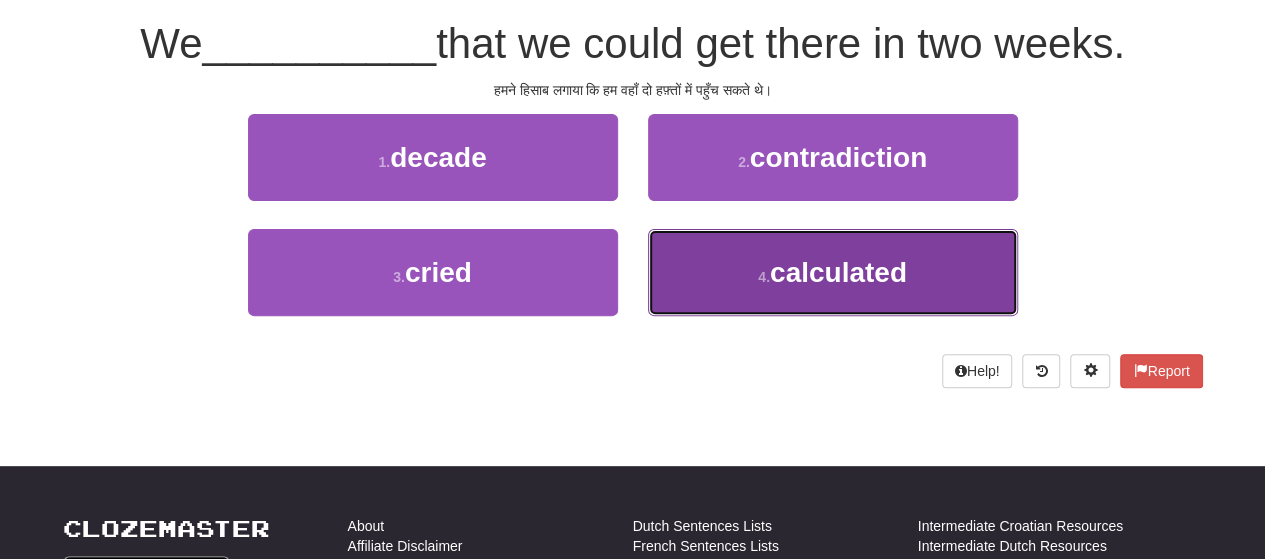 click on "calculated" at bounding box center (838, 272) 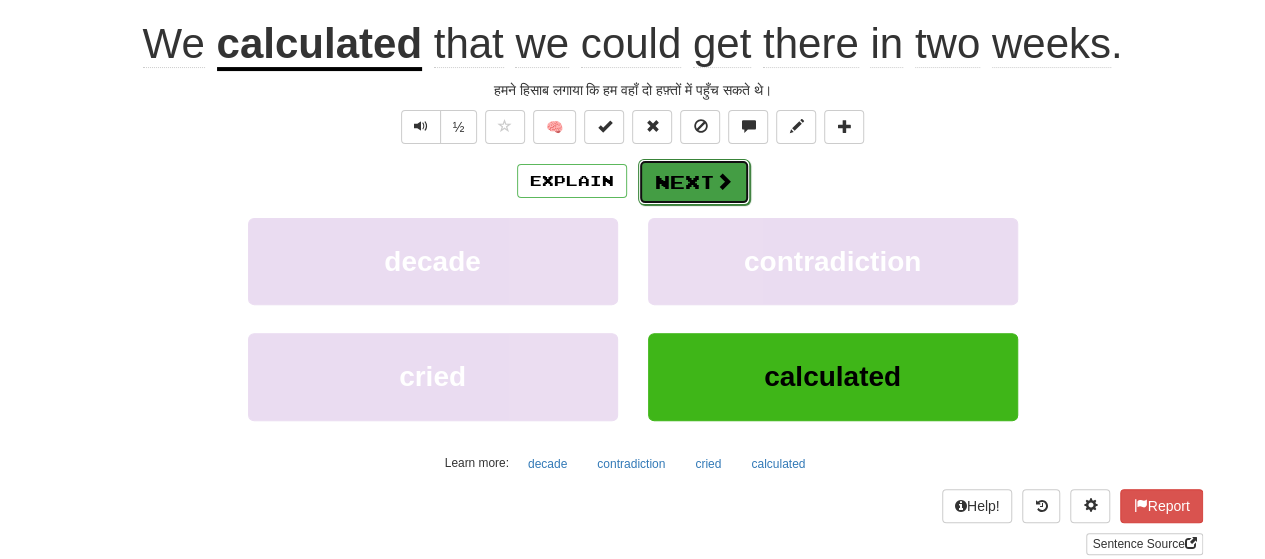 click on "Next" at bounding box center (694, 182) 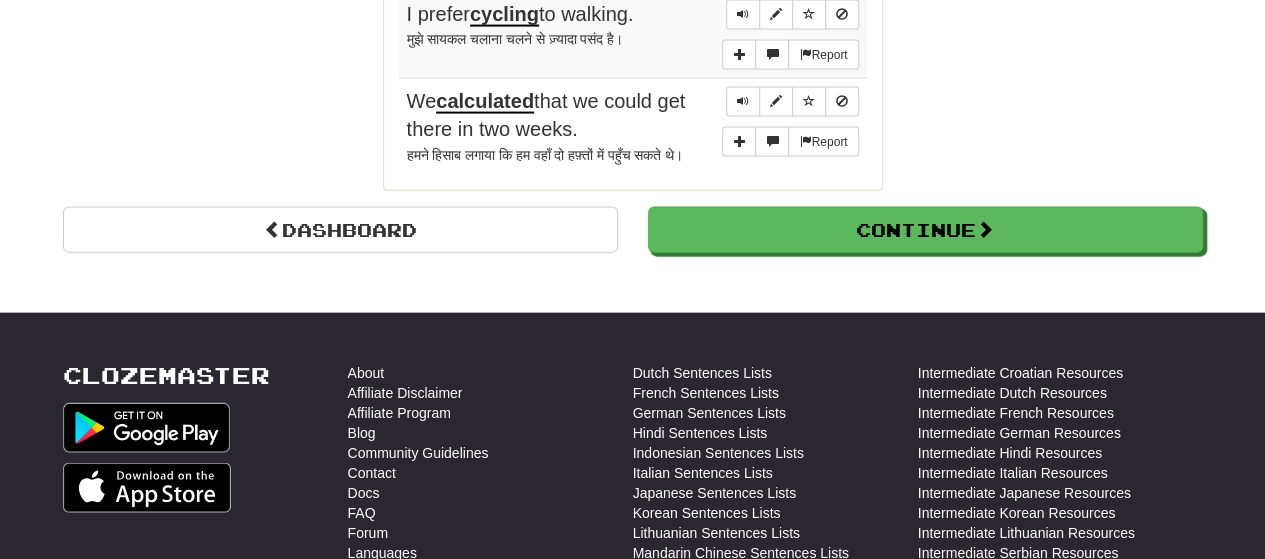 scroll, scrollTop: 2131, scrollLeft: 0, axis: vertical 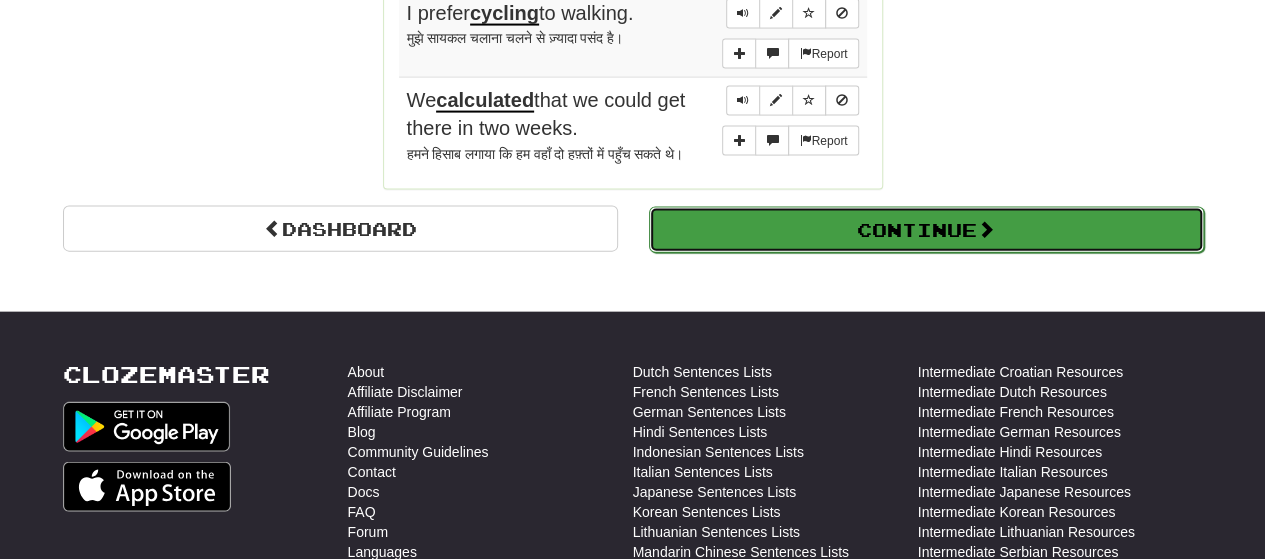click on "Continue" at bounding box center (926, 230) 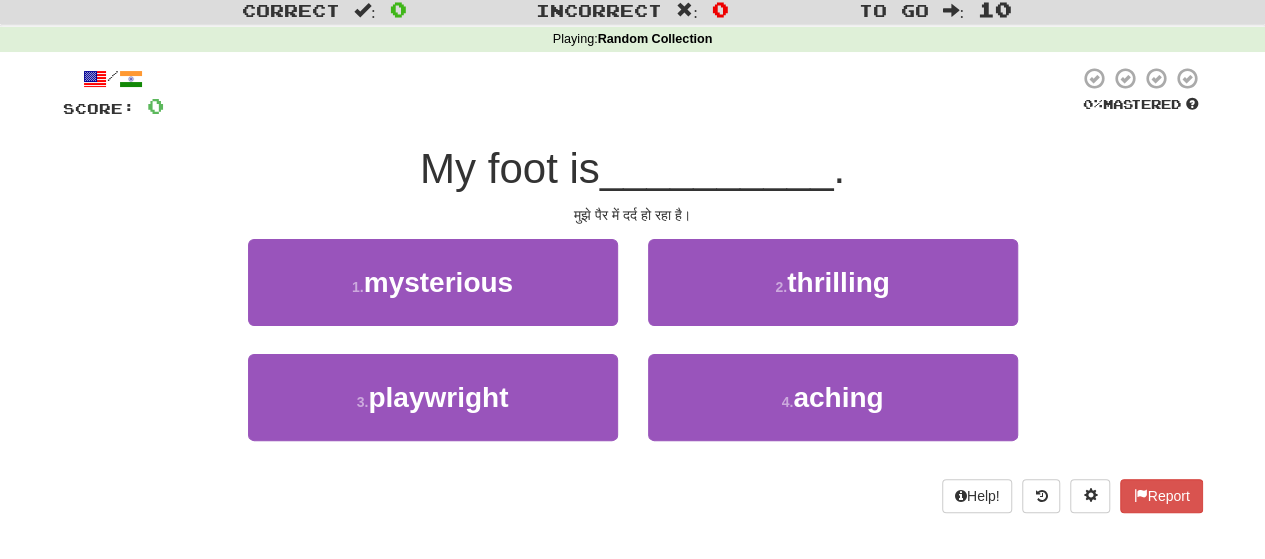 scroll, scrollTop: 24, scrollLeft: 0, axis: vertical 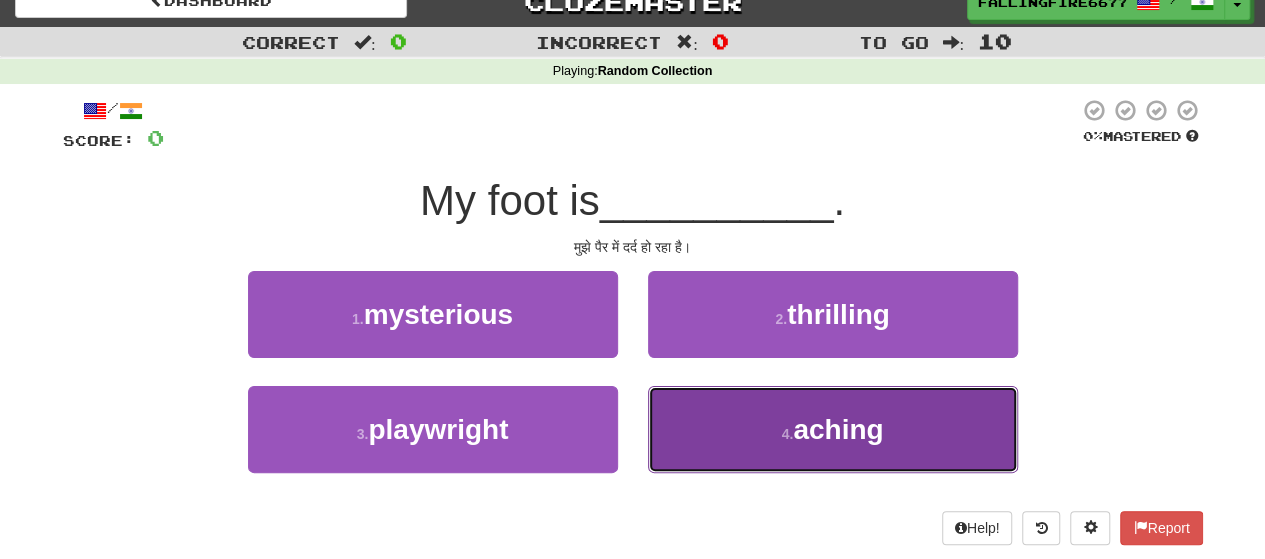 click on "aching" at bounding box center (838, 429) 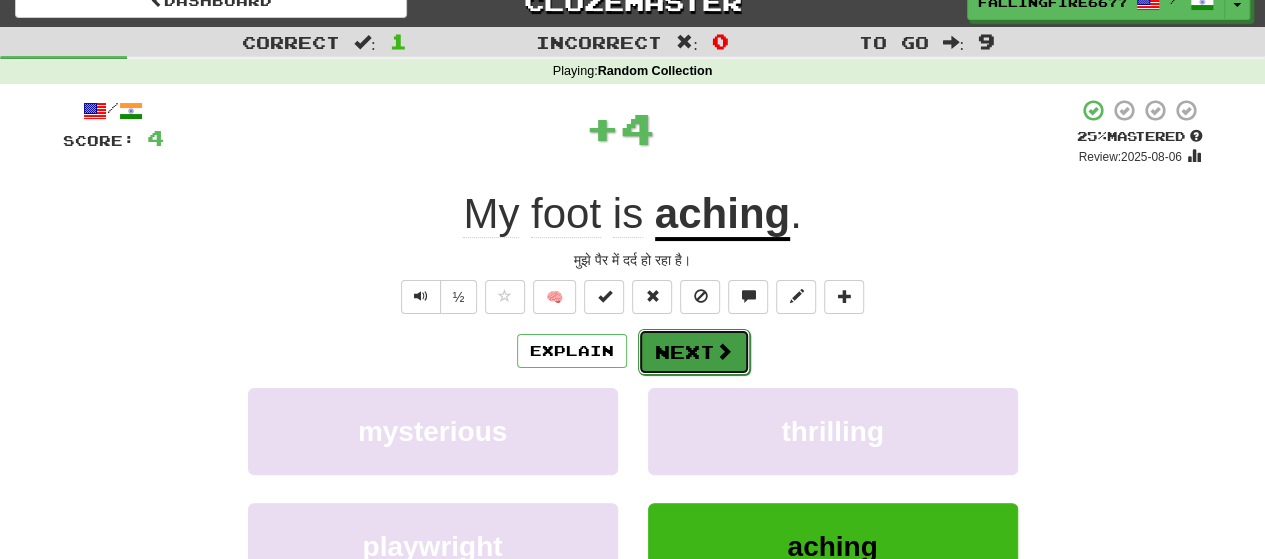 click at bounding box center [724, 351] 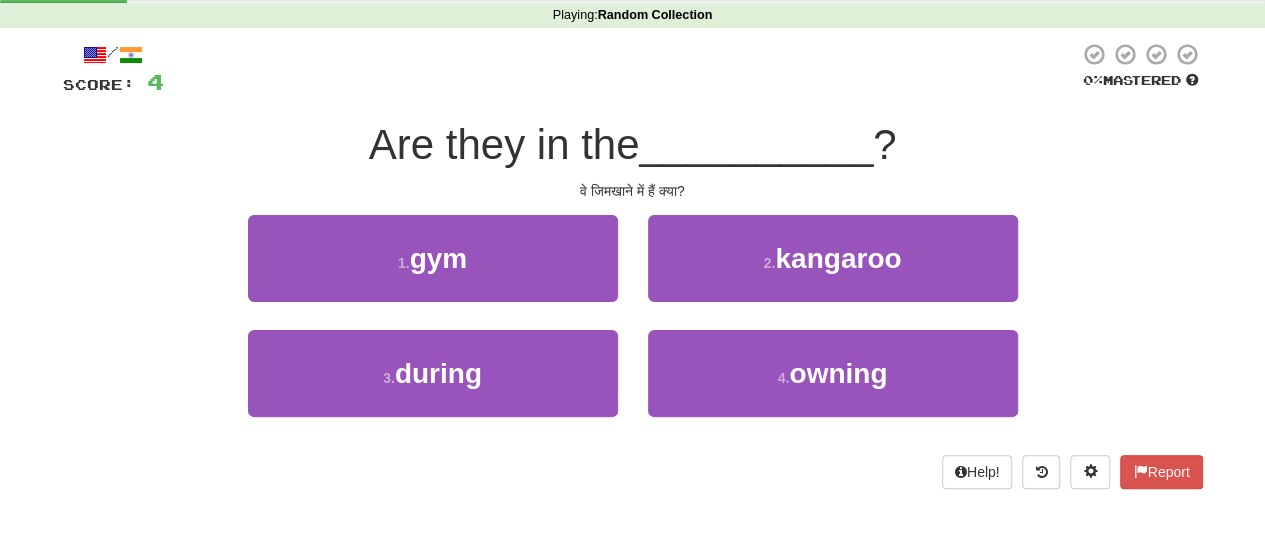 scroll, scrollTop: 90, scrollLeft: 0, axis: vertical 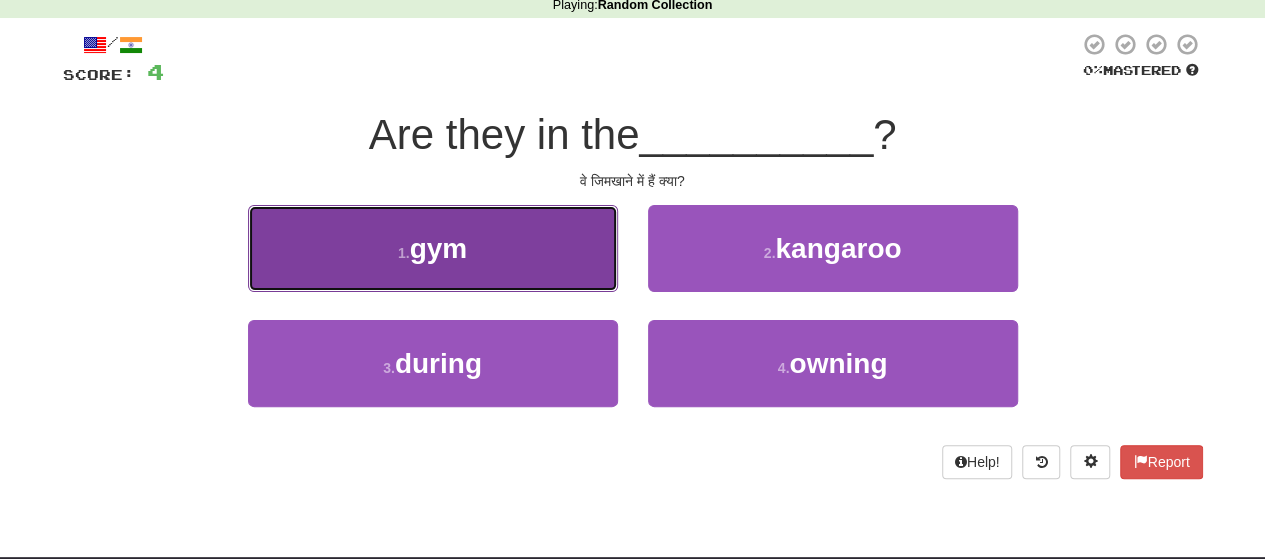 click on "1 .  gym" at bounding box center (433, 248) 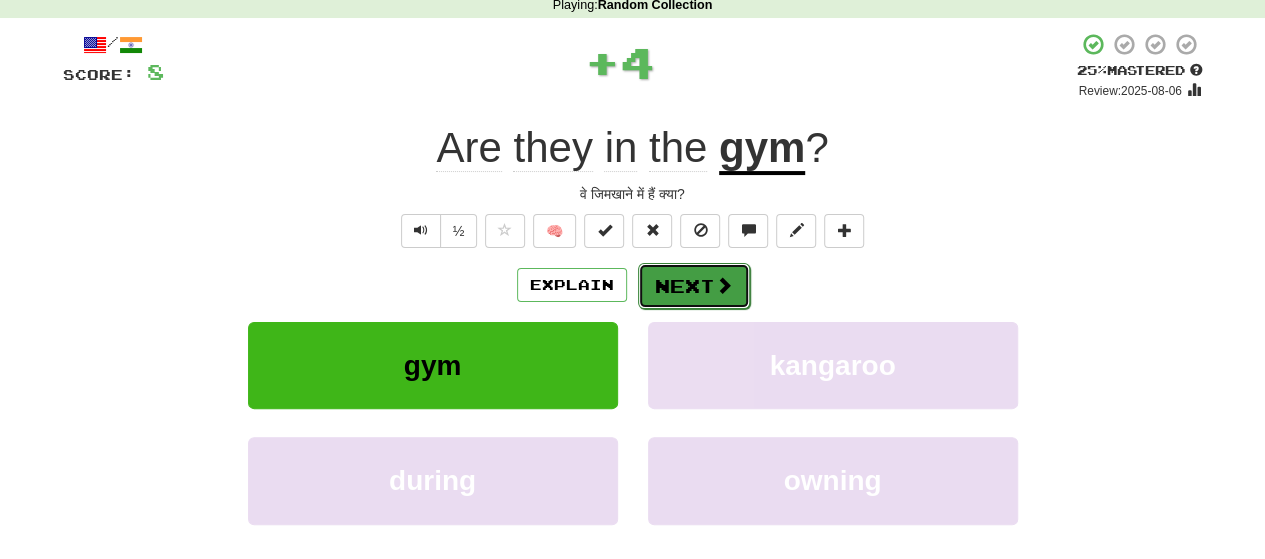 click on "Next" at bounding box center (694, 286) 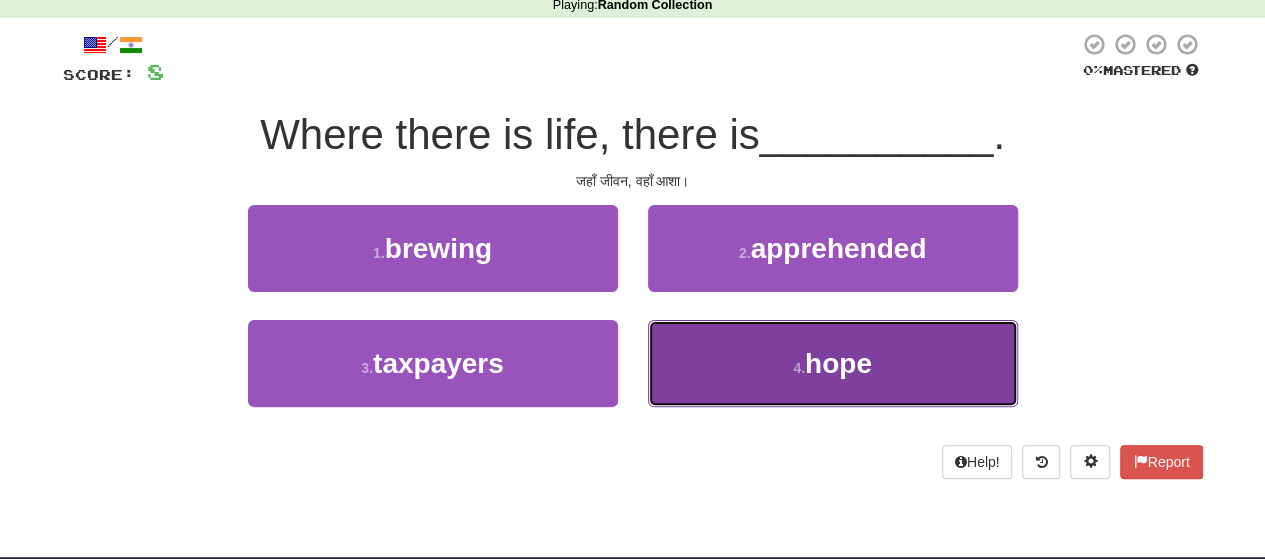 click on "4 .  hope" at bounding box center (833, 363) 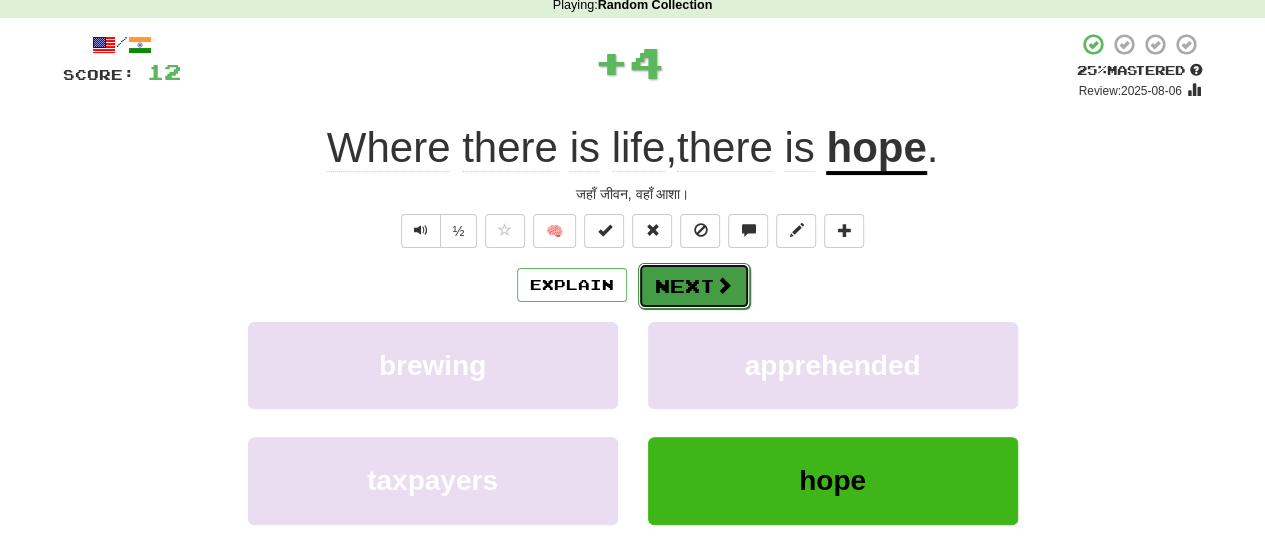 click on "Next" at bounding box center [694, 286] 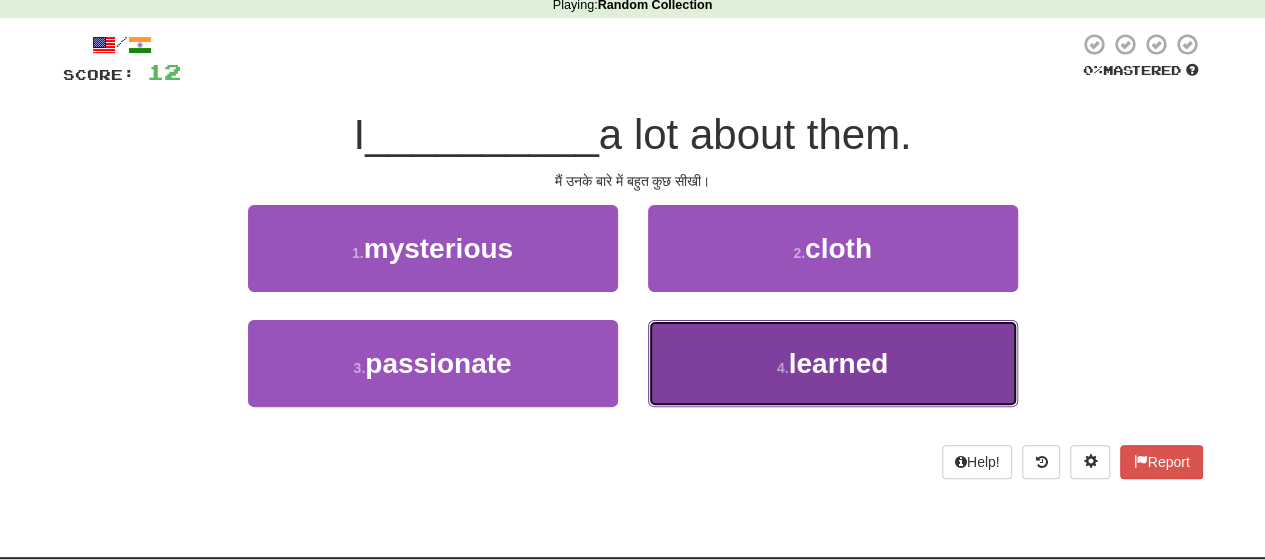 click on "4 .  learned" at bounding box center [833, 363] 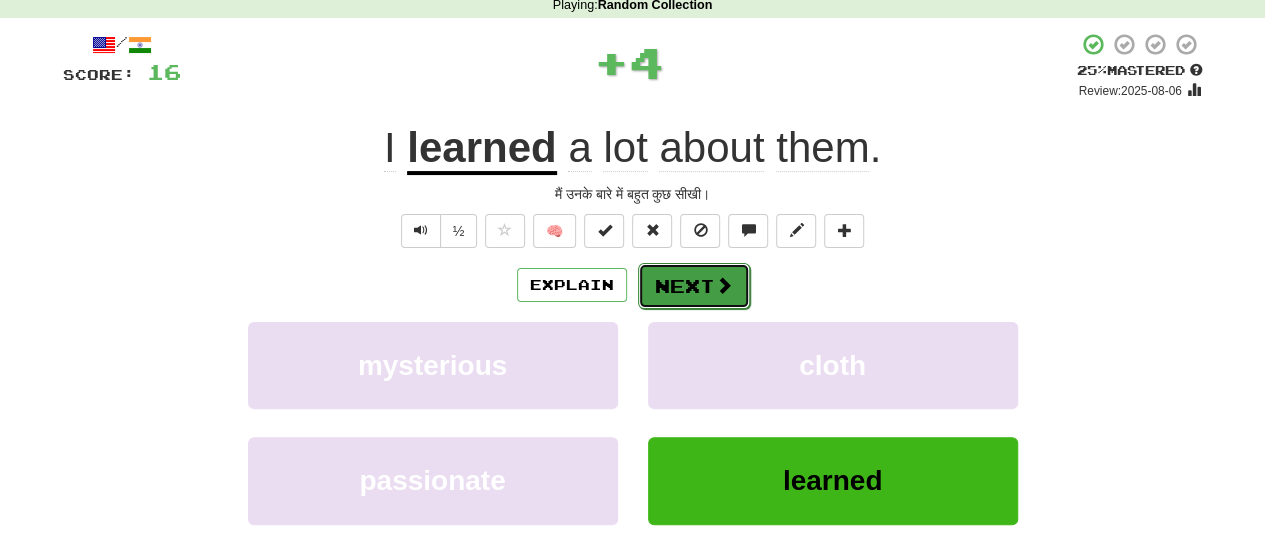 click on "Next" at bounding box center [694, 286] 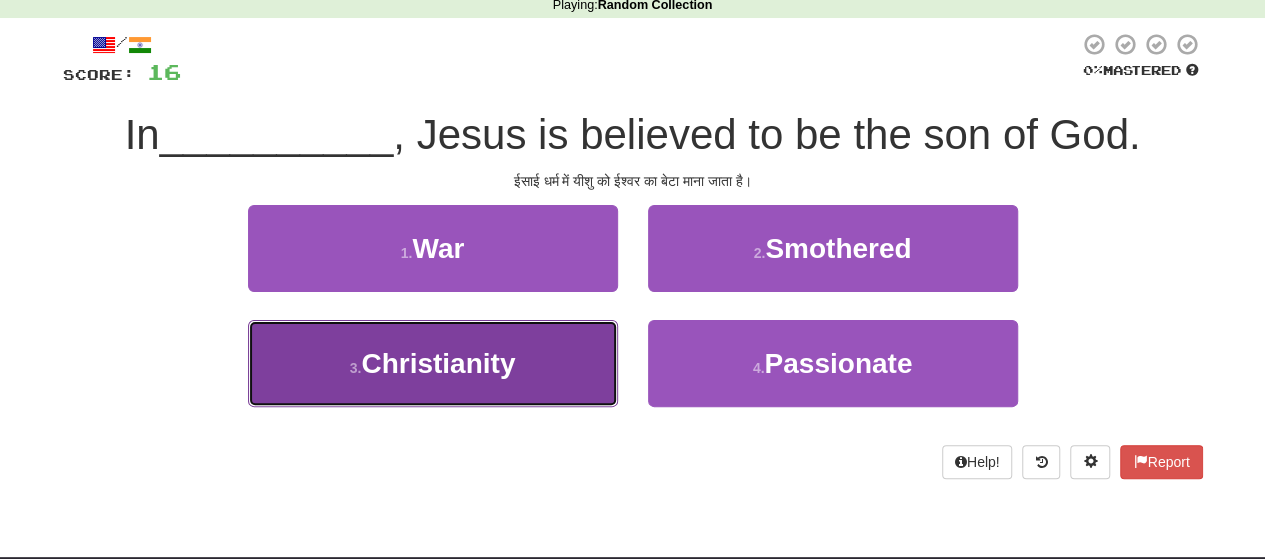 click on "3 .  Christianity" at bounding box center [433, 363] 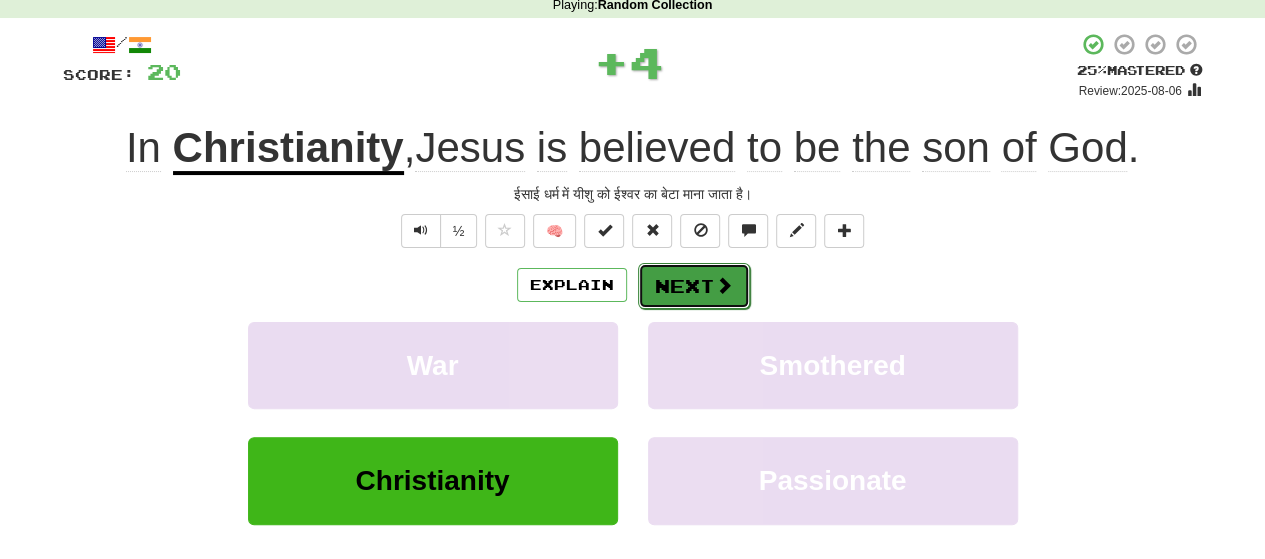 click on "Next" at bounding box center (694, 286) 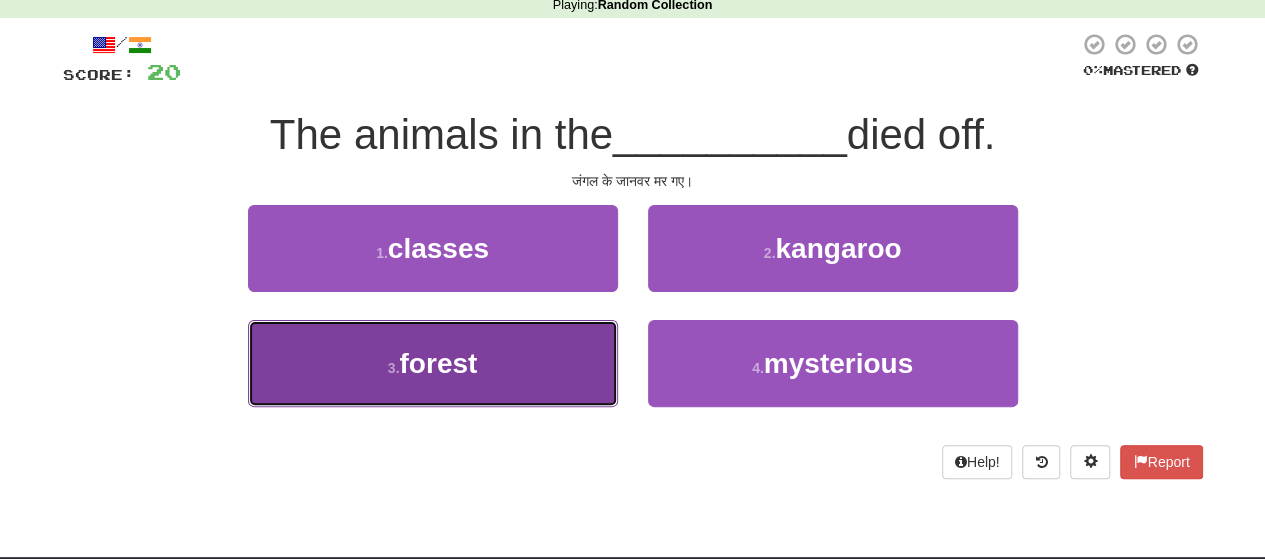 click on "3 .  forest" at bounding box center [433, 363] 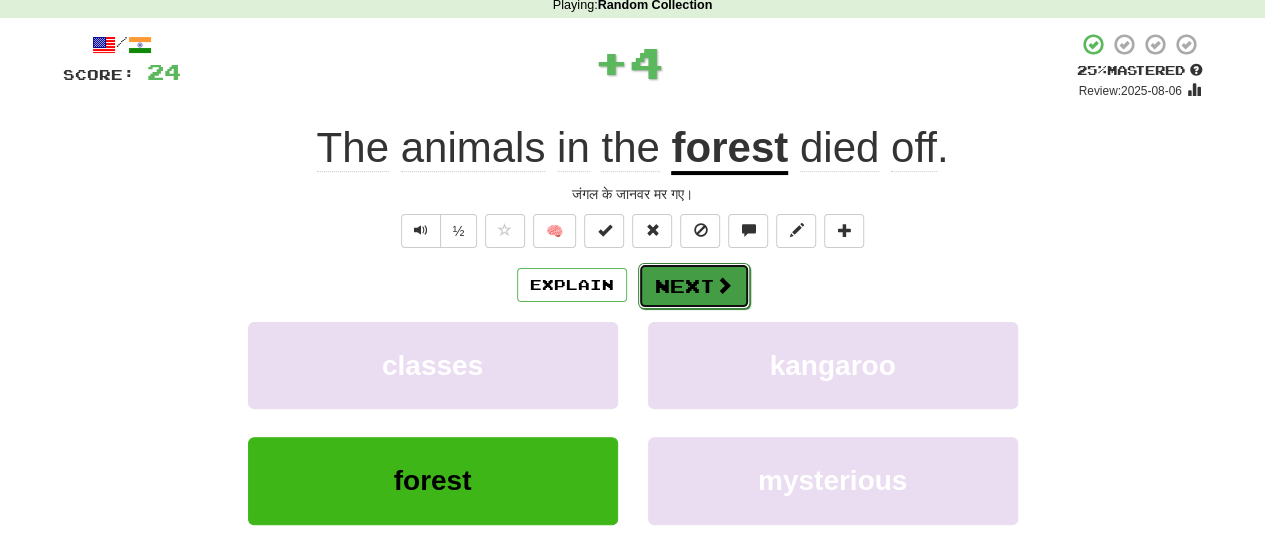 click on "Next" at bounding box center [694, 286] 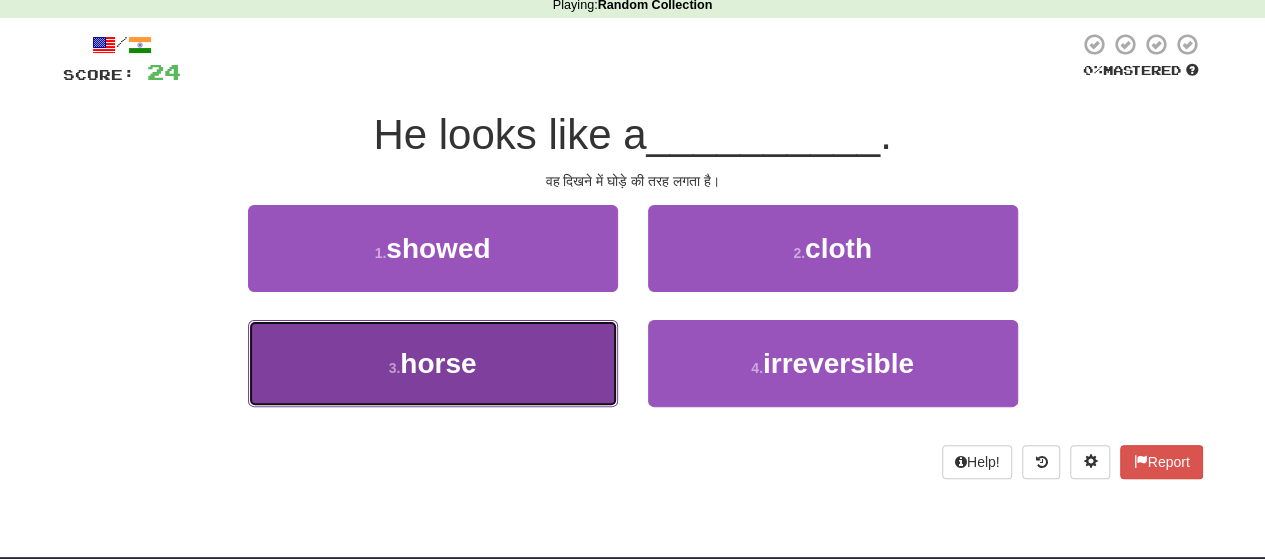 click on "3 .  horse" at bounding box center [433, 363] 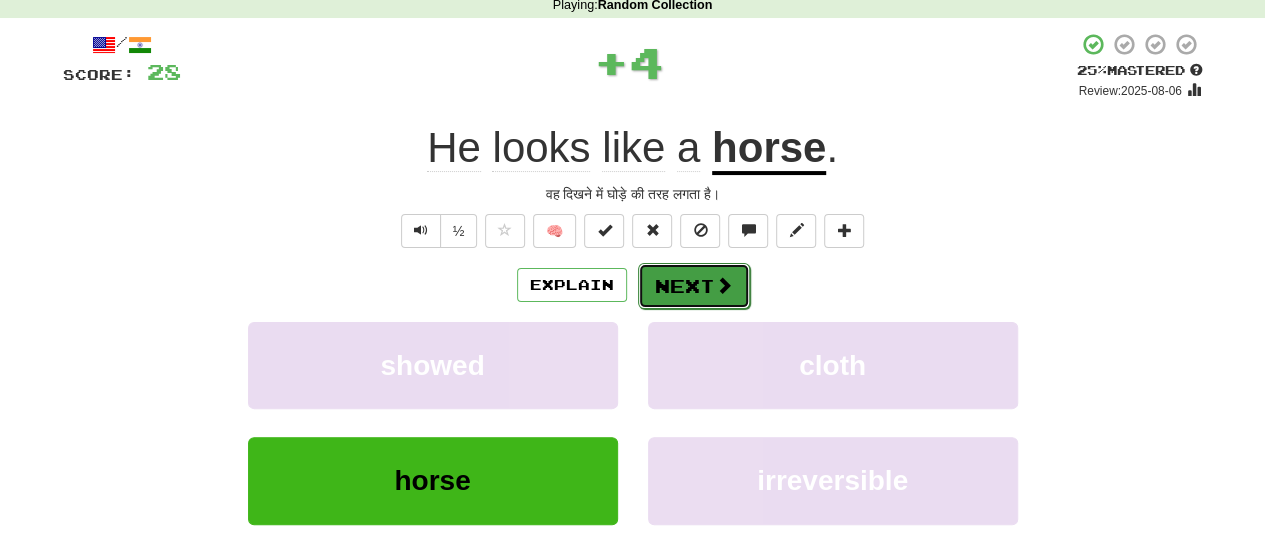 click on "Next" at bounding box center (694, 286) 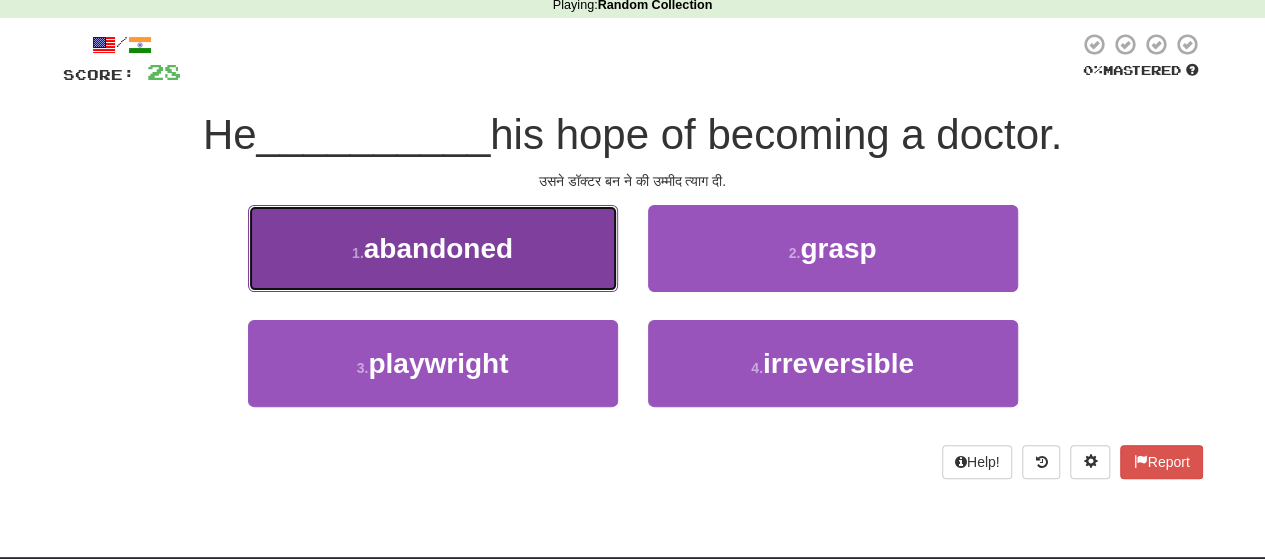 click on "1 .  abandoned" at bounding box center [433, 248] 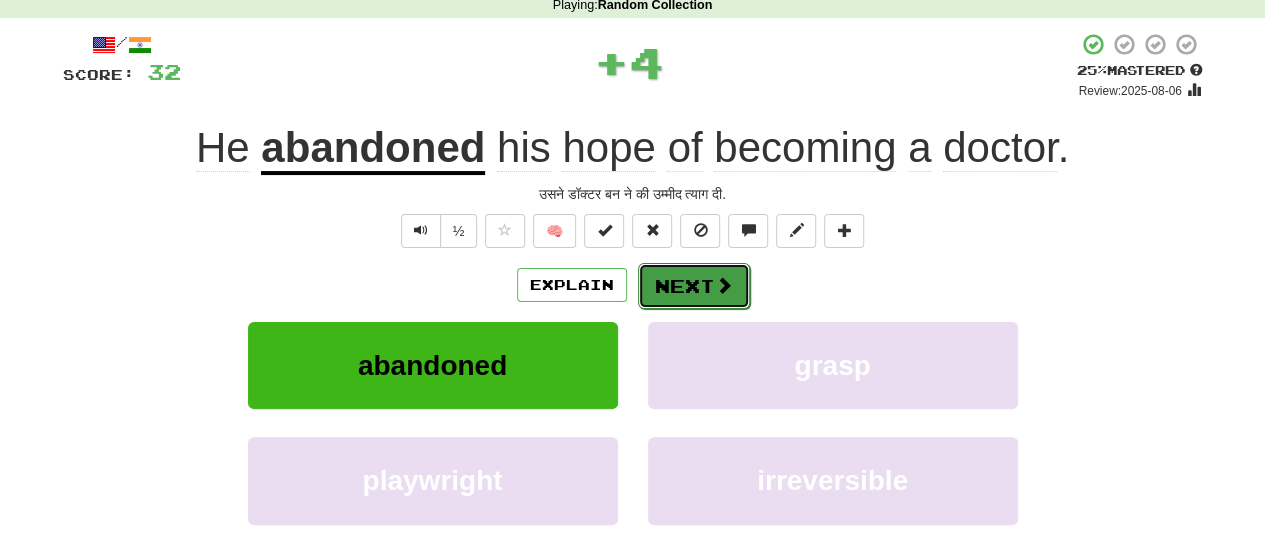 click on "Next" at bounding box center [694, 286] 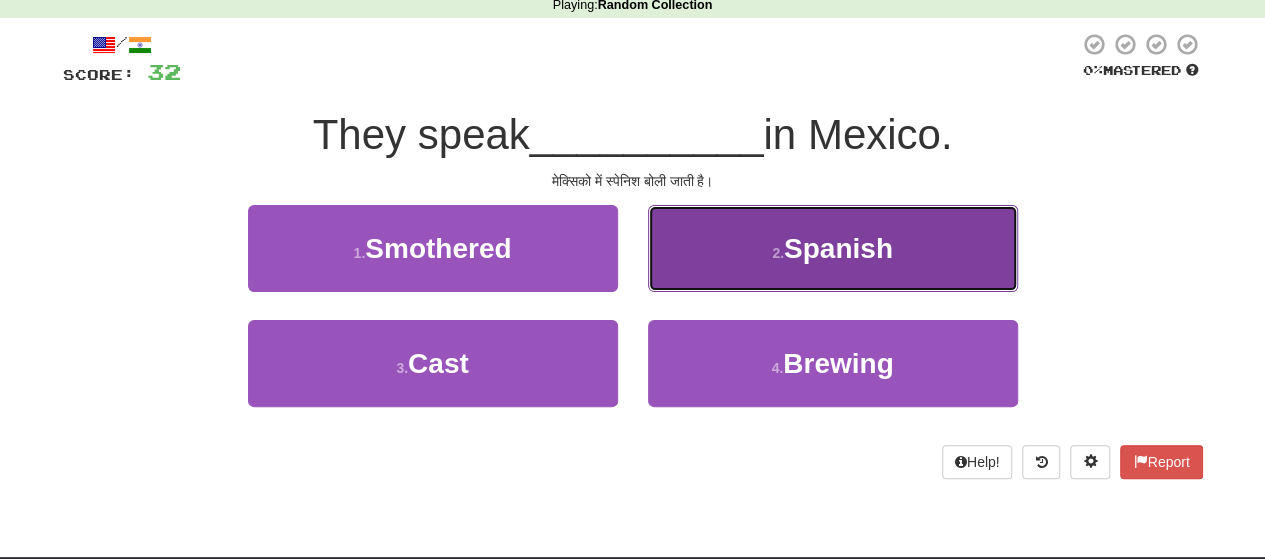 click on "Spanish" at bounding box center [838, 248] 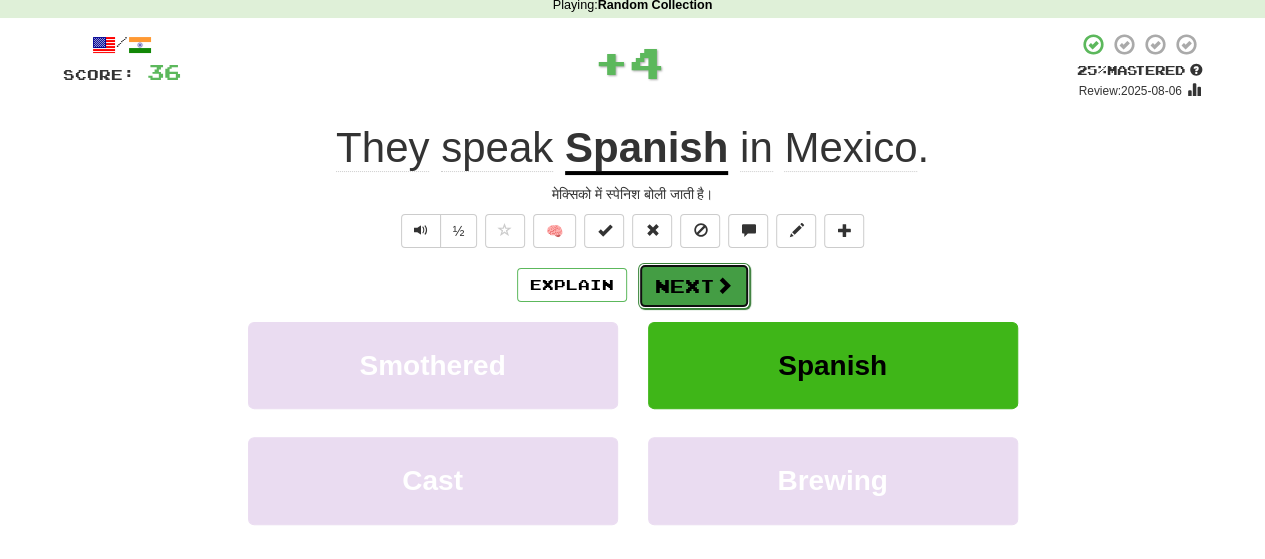click on "Next" at bounding box center [694, 286] 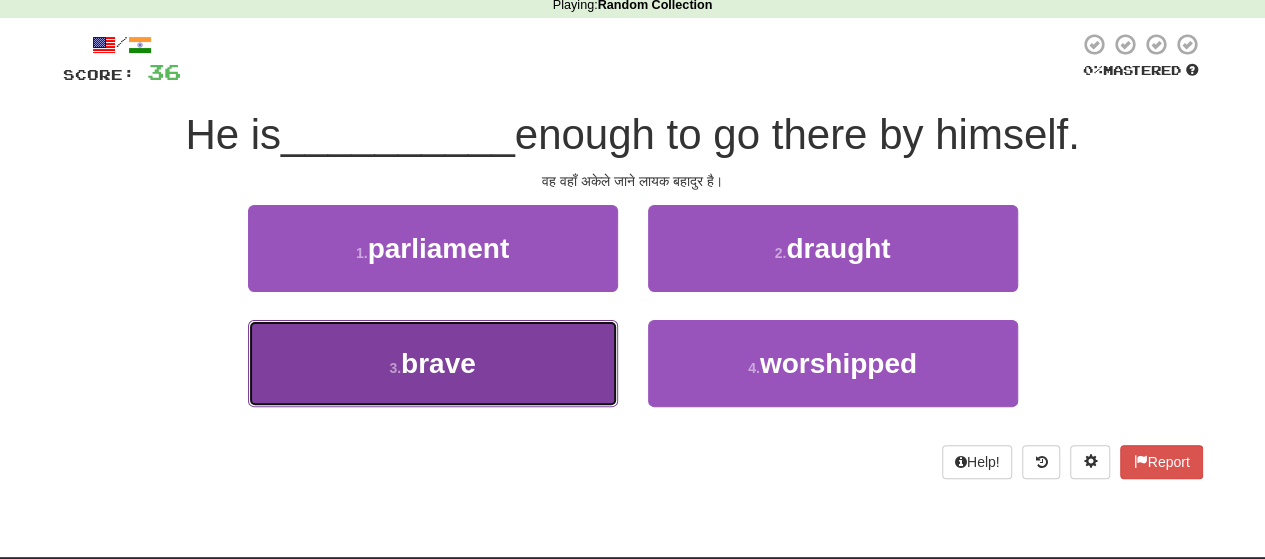 click on "3 .  brave" at bounding box center (433, 363) 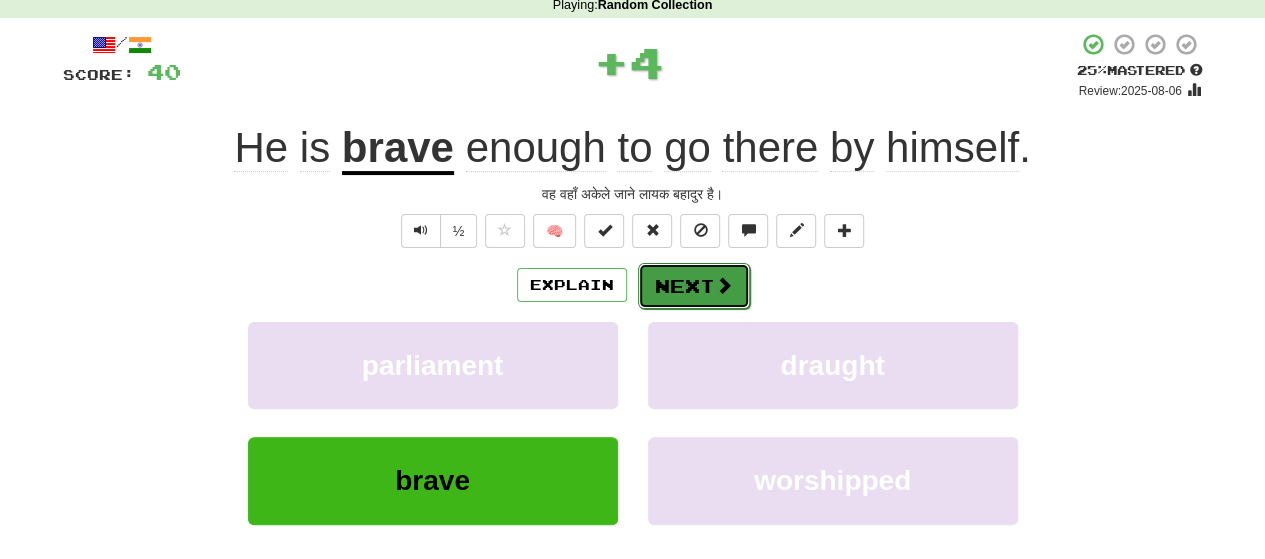 click on "Next" at bounding box center (694, 286) 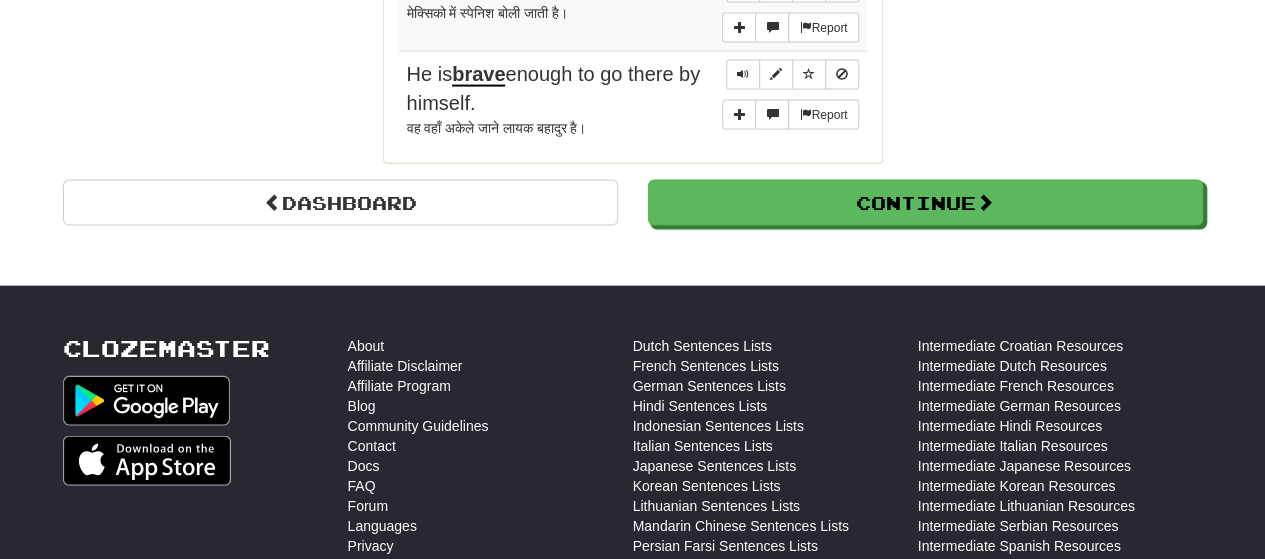 scroll, scrollTop: 2072, scrollLeft: 0, axis: vertical 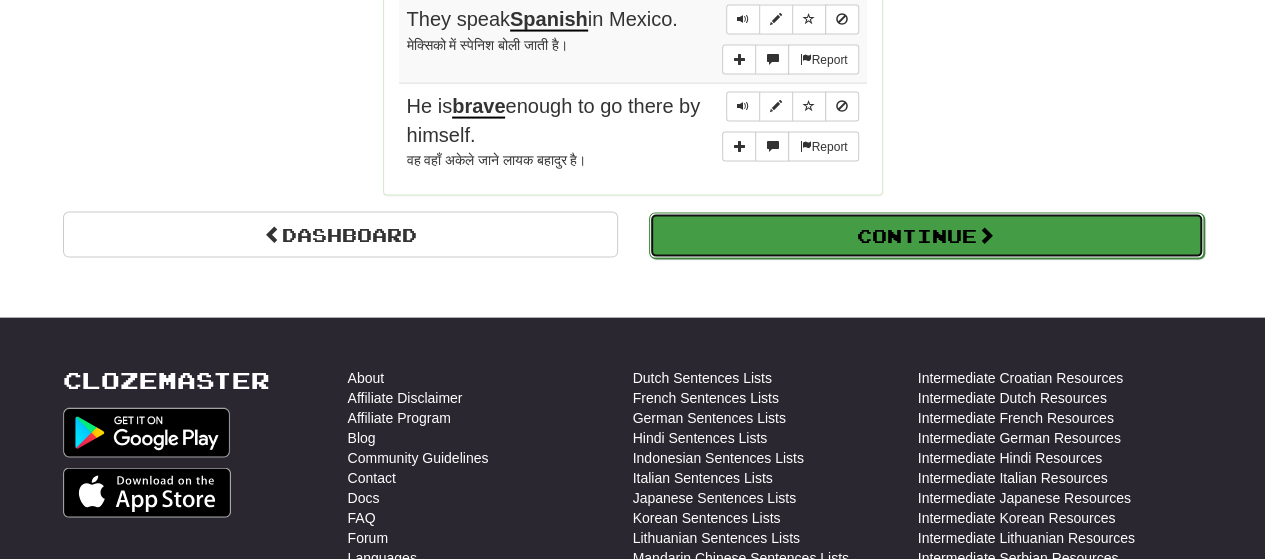 click on "Continue" at bounding box center [926, 236] 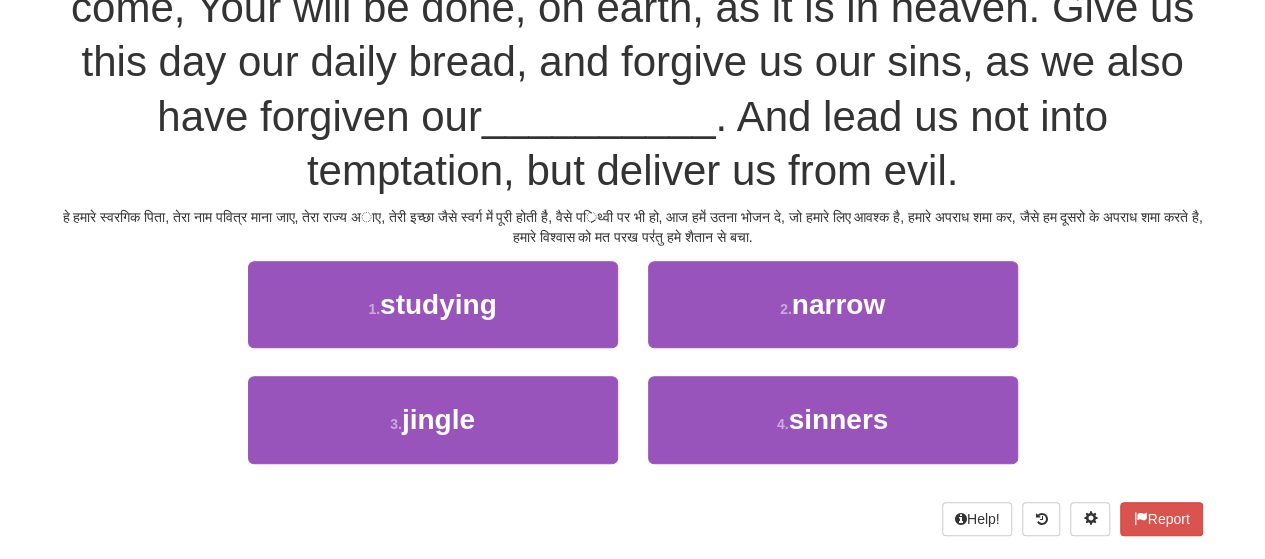 scroll, scrollTop: 272, scrollLeft: 0, axis: vertical 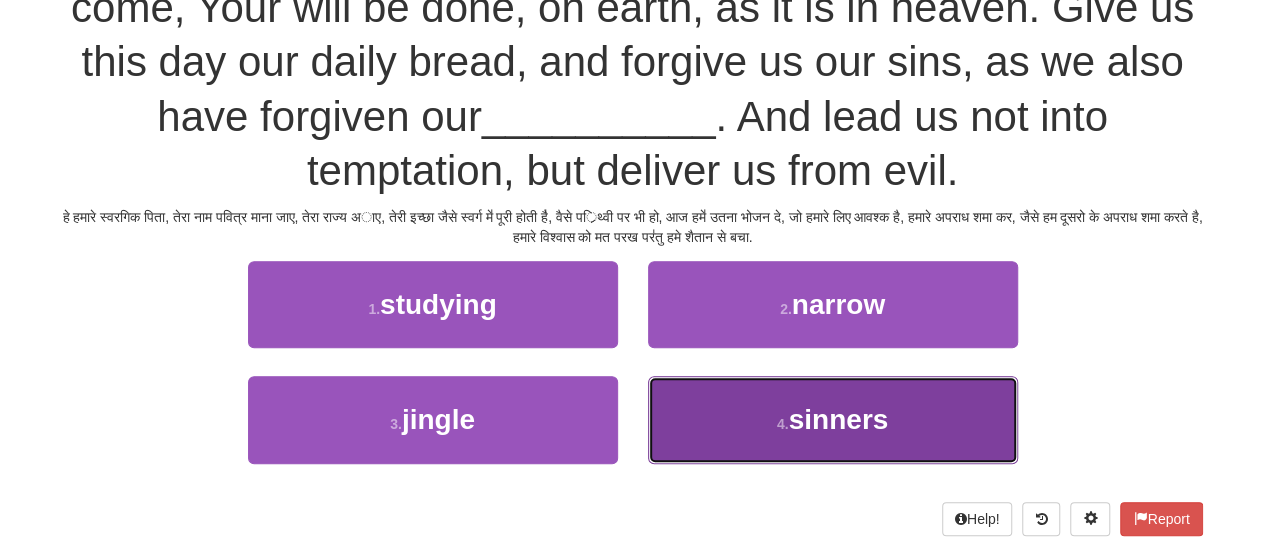 click on "4 .  sinners" at bounding box center (833, 419) 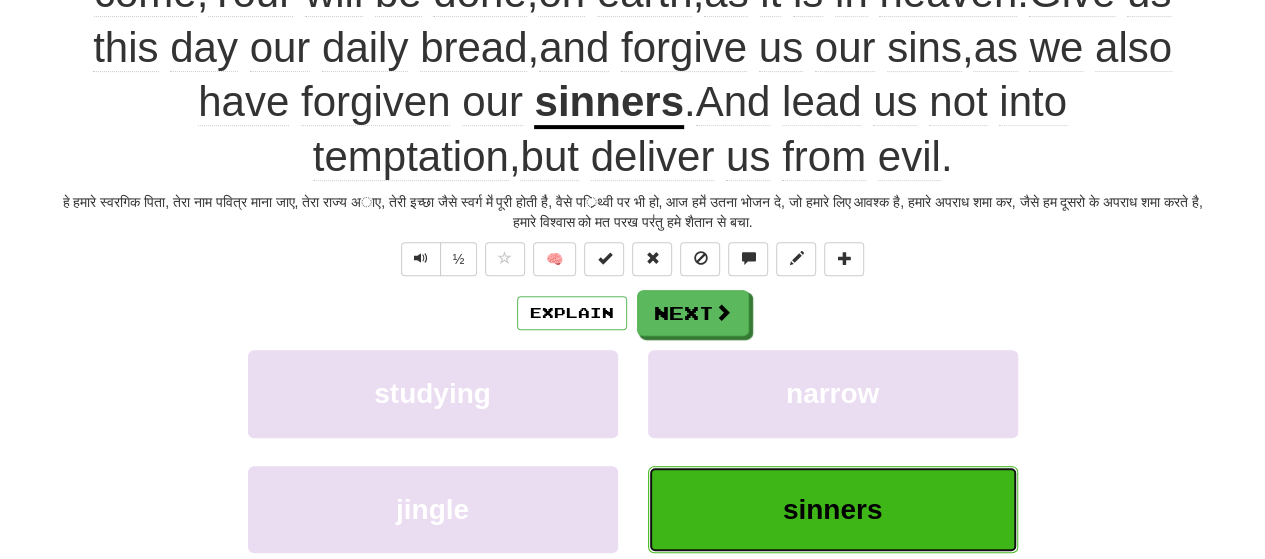scroll, scrollTop: 301, scrollLeft: 0, axis: vertical 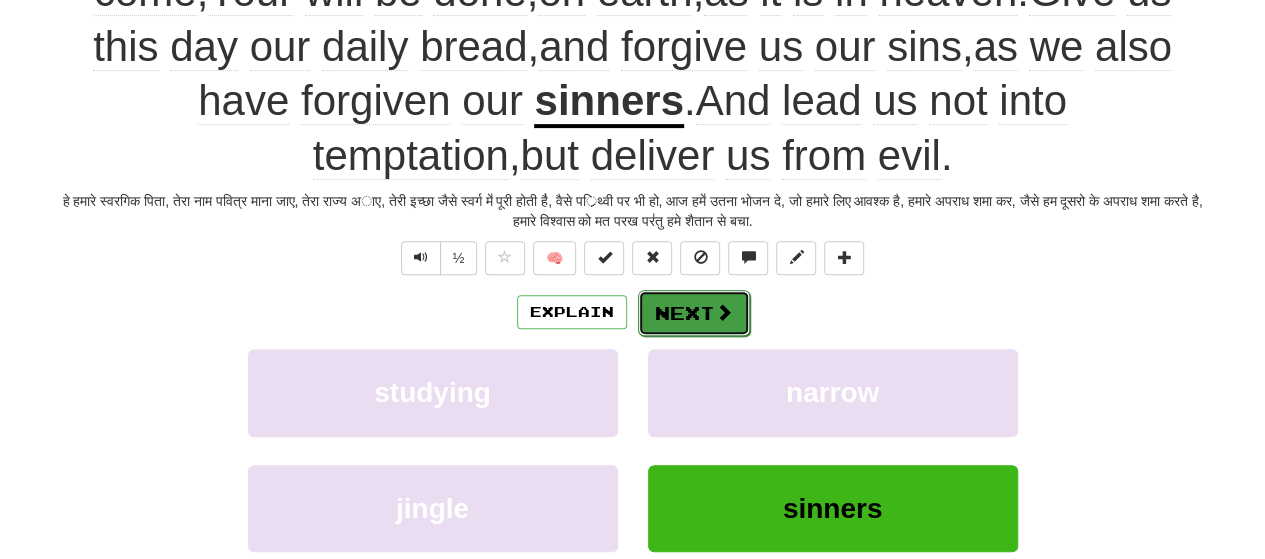 click on "Next" at bounding box center (694, 313) 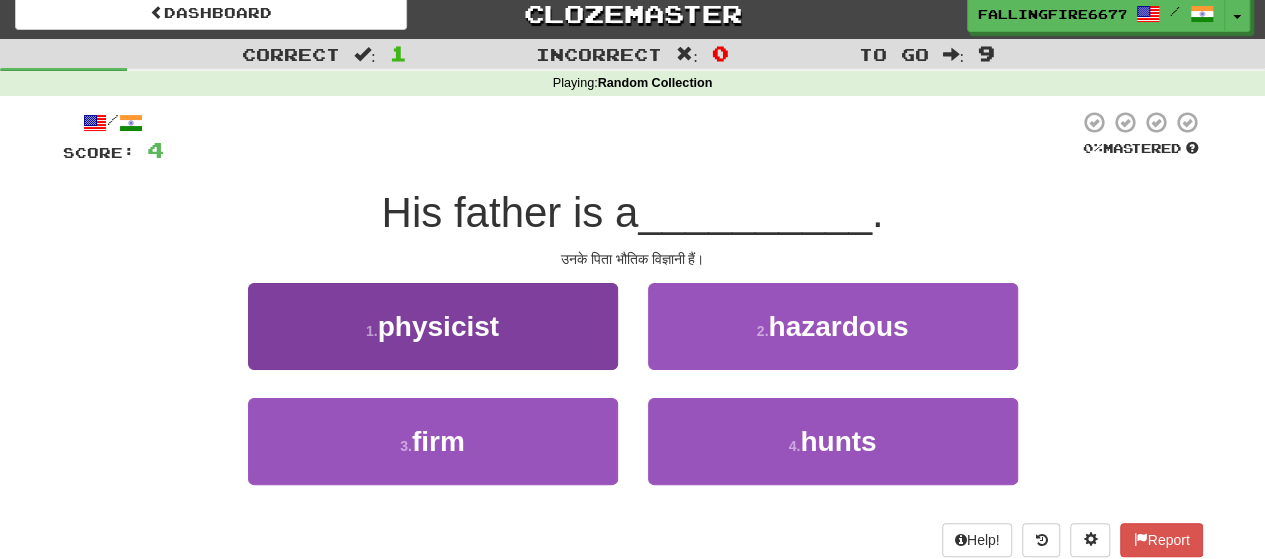 scroll, scrollTop: 10, scrollLeft: 0, axis: vertical 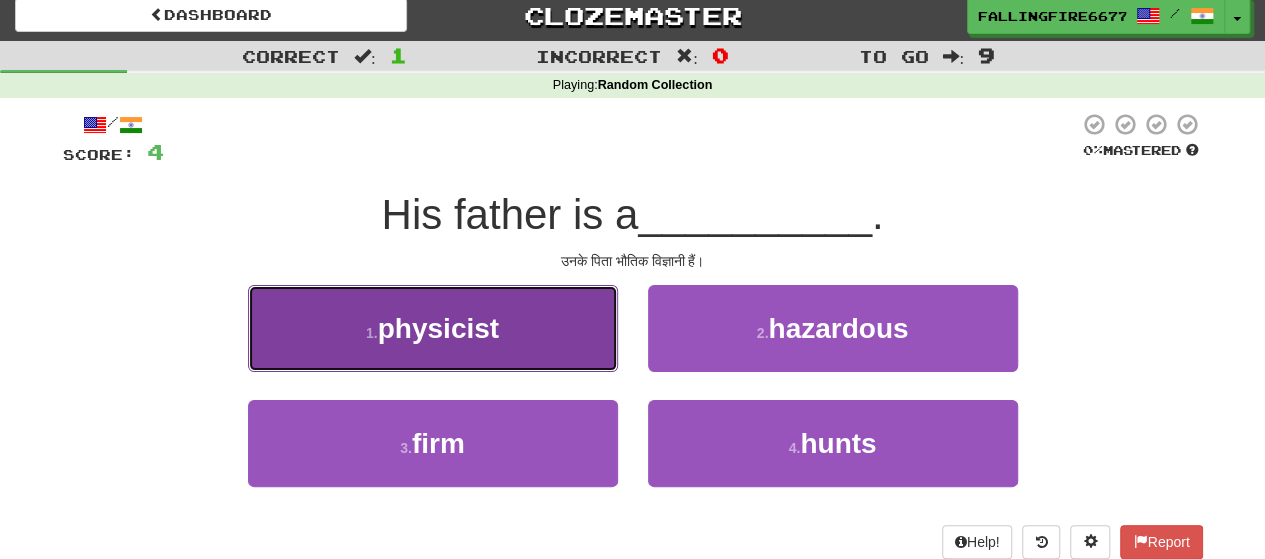 click on "1 .  physicist" at bounding box center (433, 328) 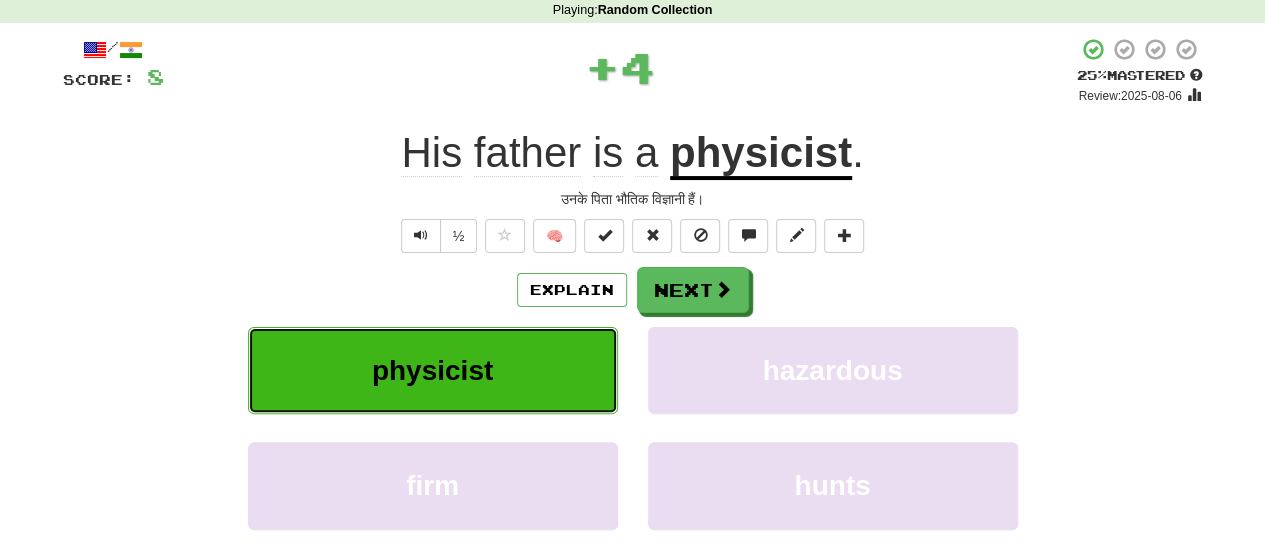scroll, scrollTop: 102, scrollLeft: 0, axis: vertical 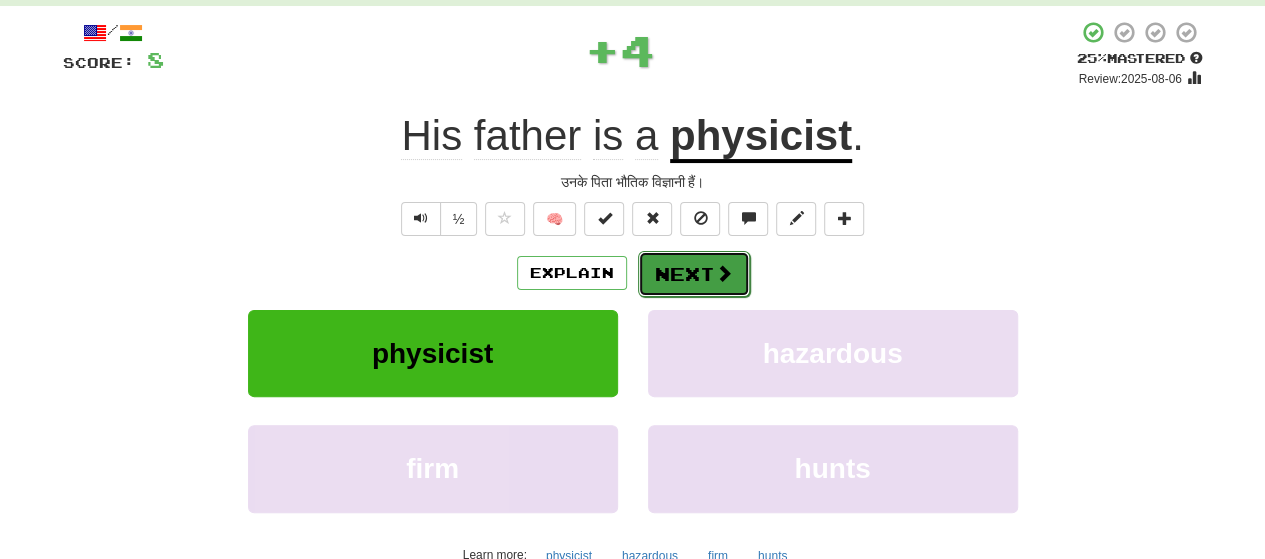 click on "Next" at bounding box center [694, 274] 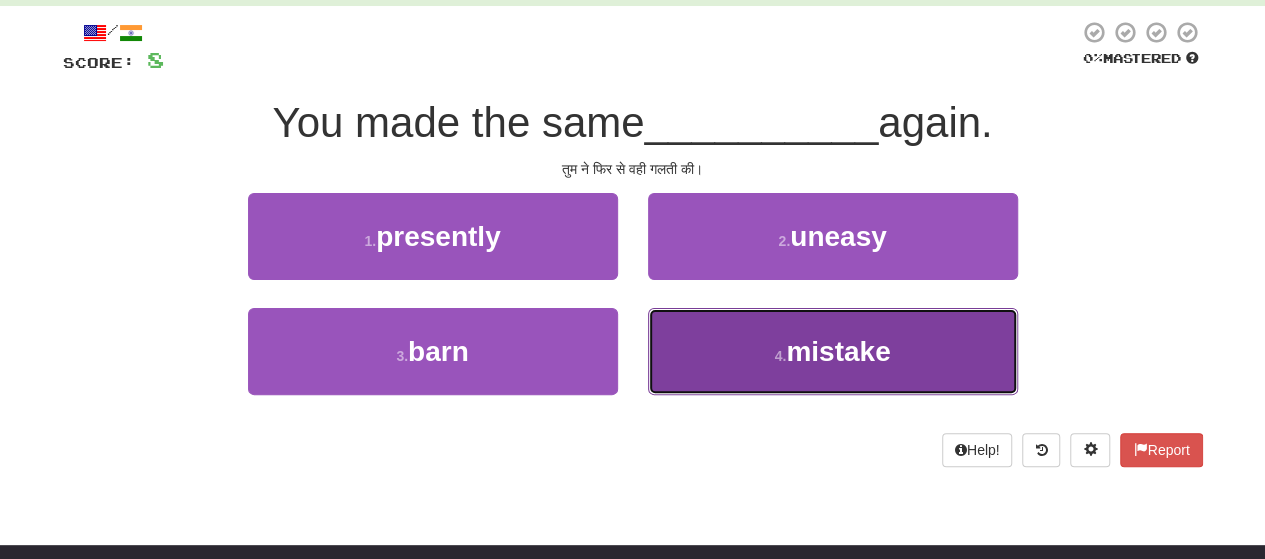 click on "4 .  mistake" at bounding box center (833, 351) 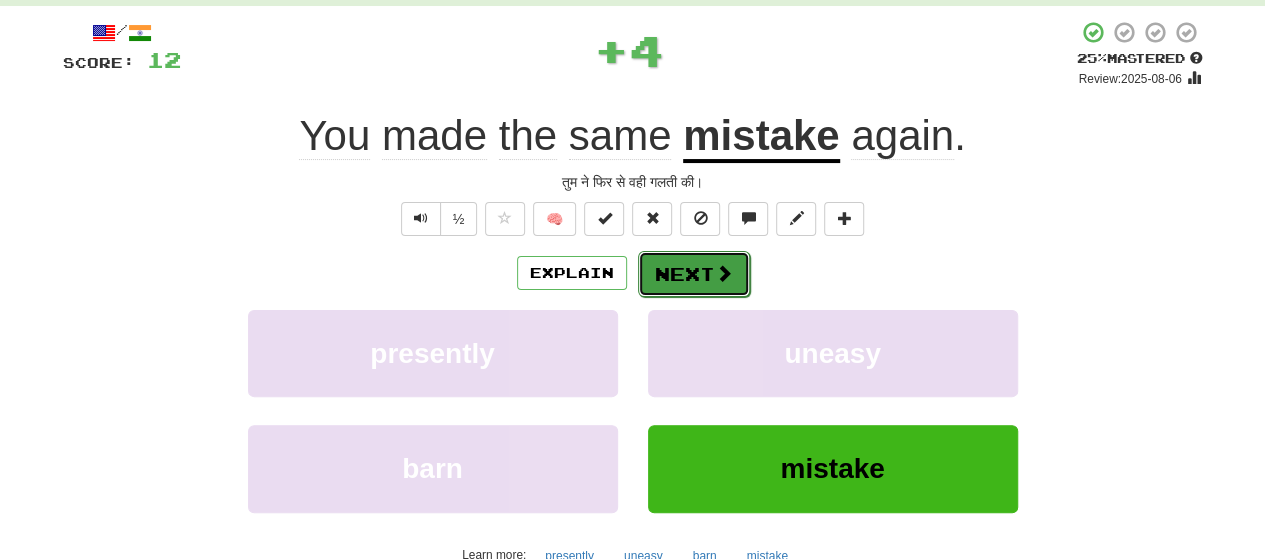 click at bounding box center [724, 273] 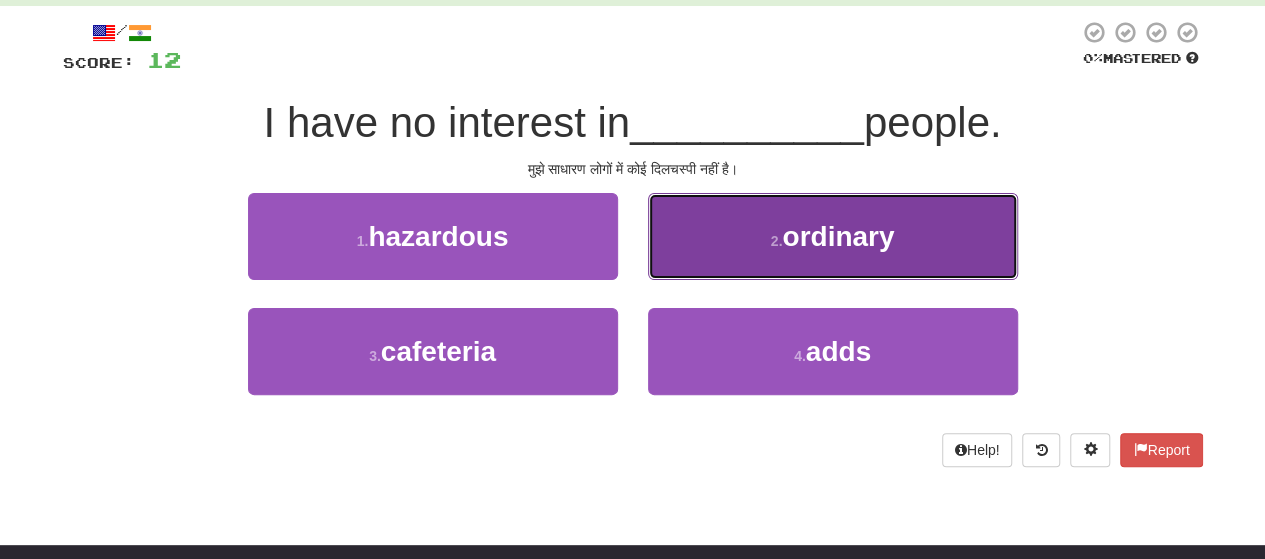 click on "2 .  ordinary" at bounding box center [833, 236] 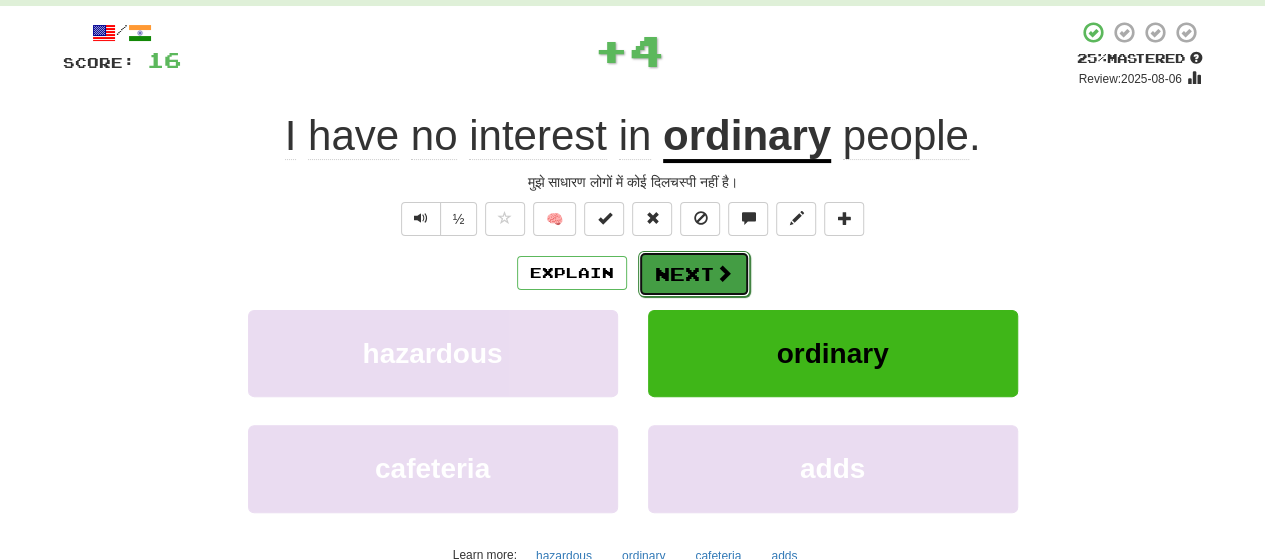 click on "Next" at bounding box center [694, 274] 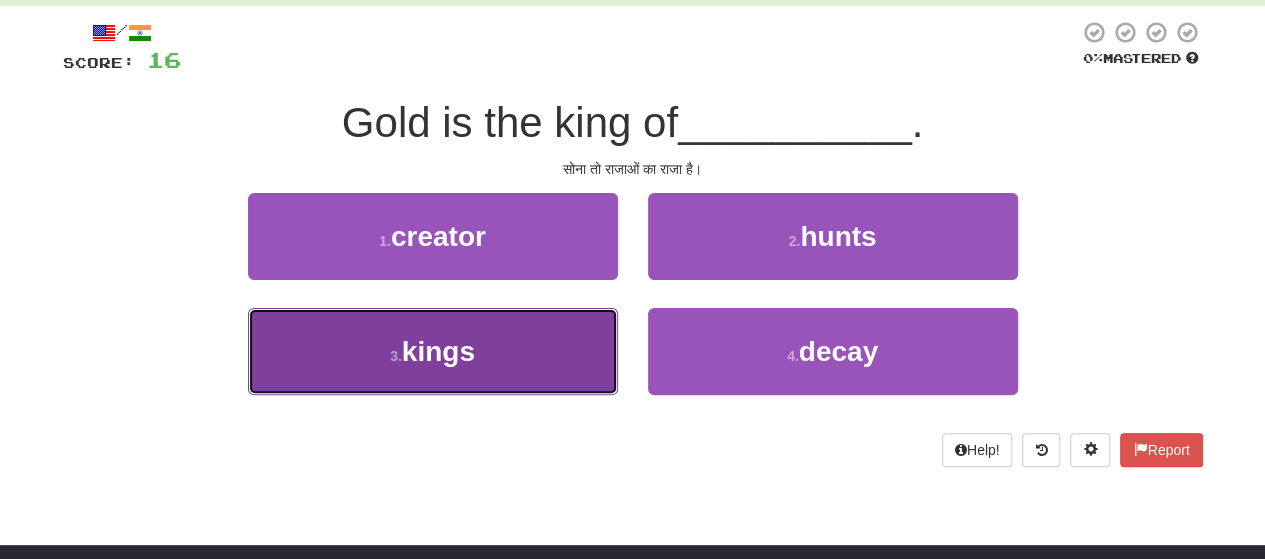 click on "3 .  kings" at bounding box center [433, 351] 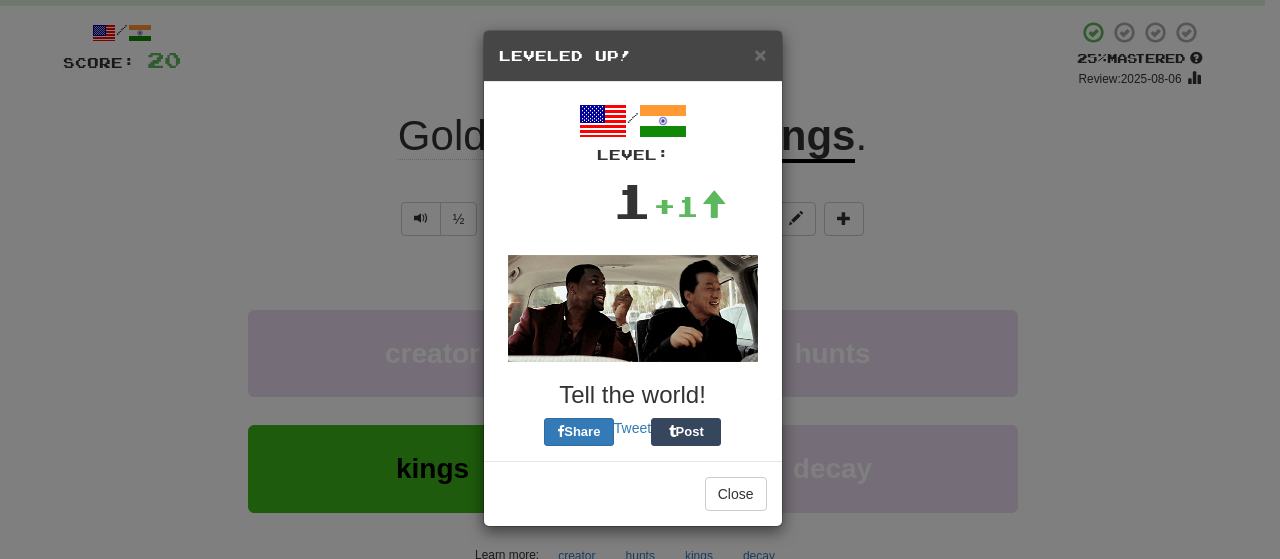 click at bounding box center (633, 308) 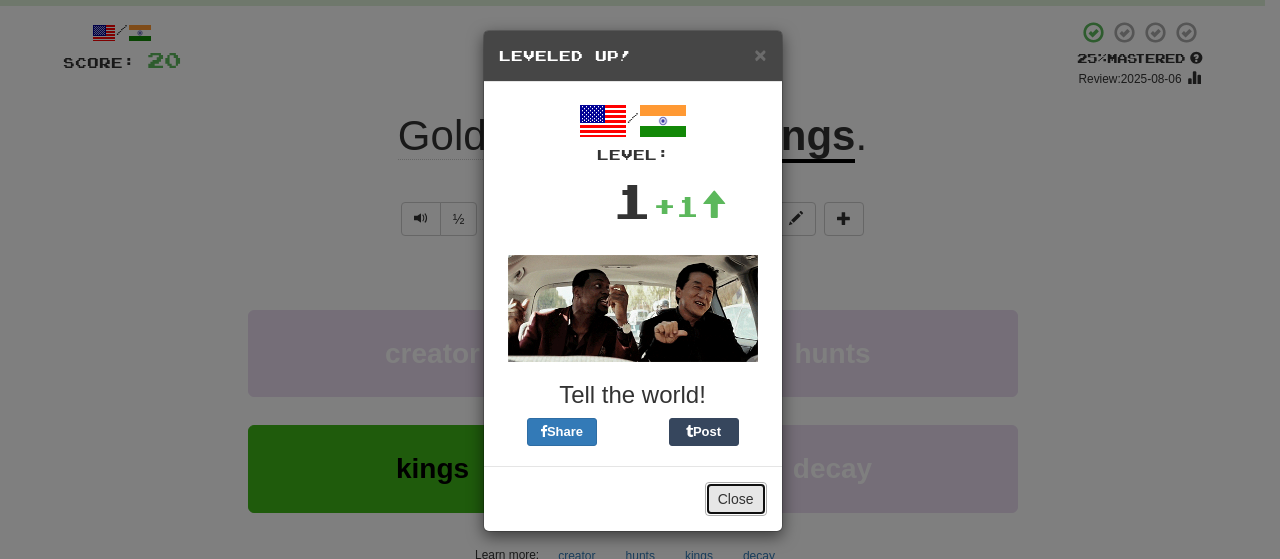 click on "Close" at bounding box center [736, 499] 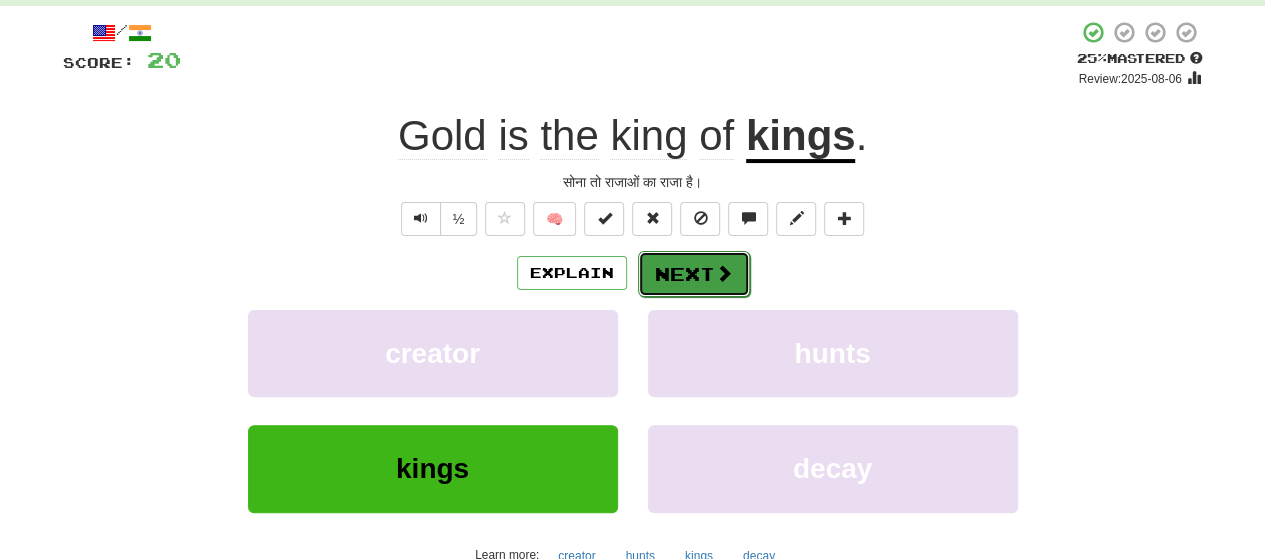 click on "Next" at bounding box center [694, 274] 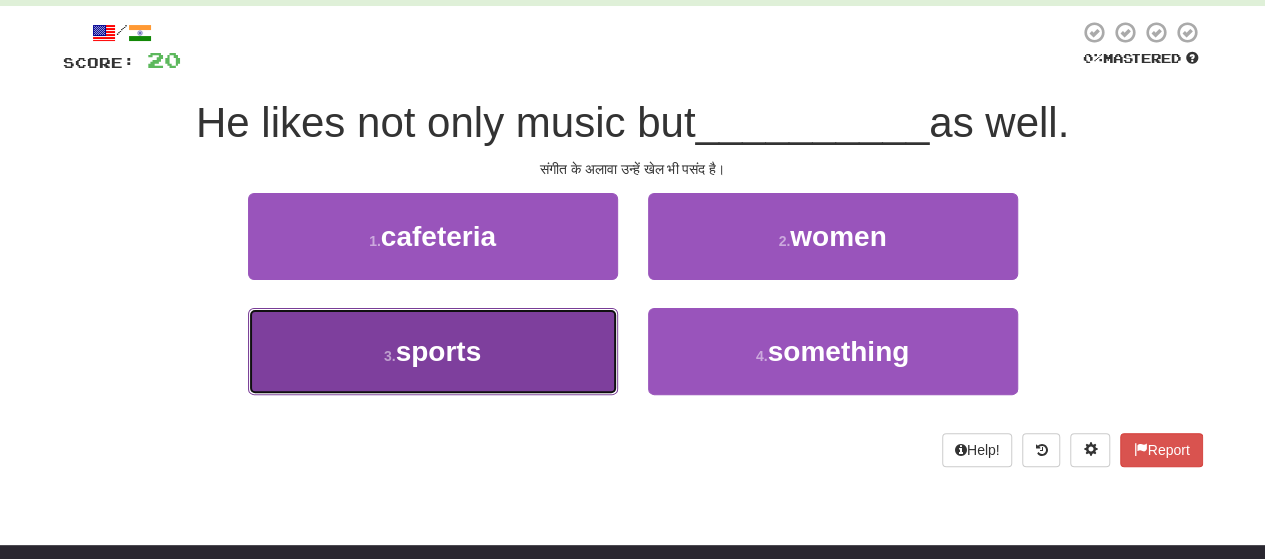 click on "3 .  sports" at bounding box center [433, 351] 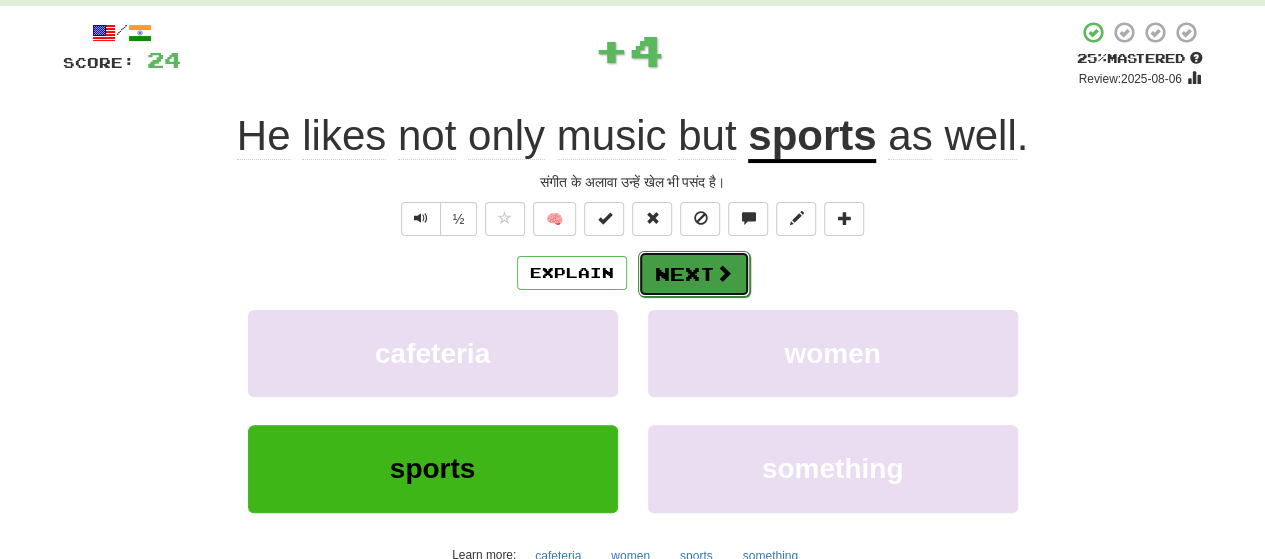 click on "Next" at bounding box center (694, 274) 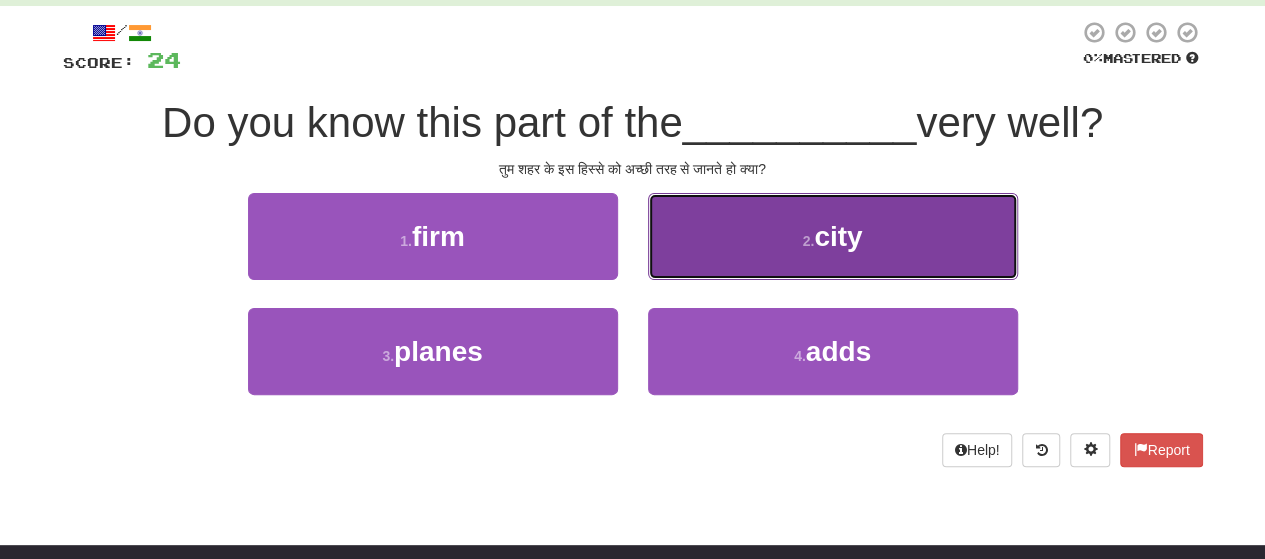 click on "2 .  city" at bounding box center (833, 236) 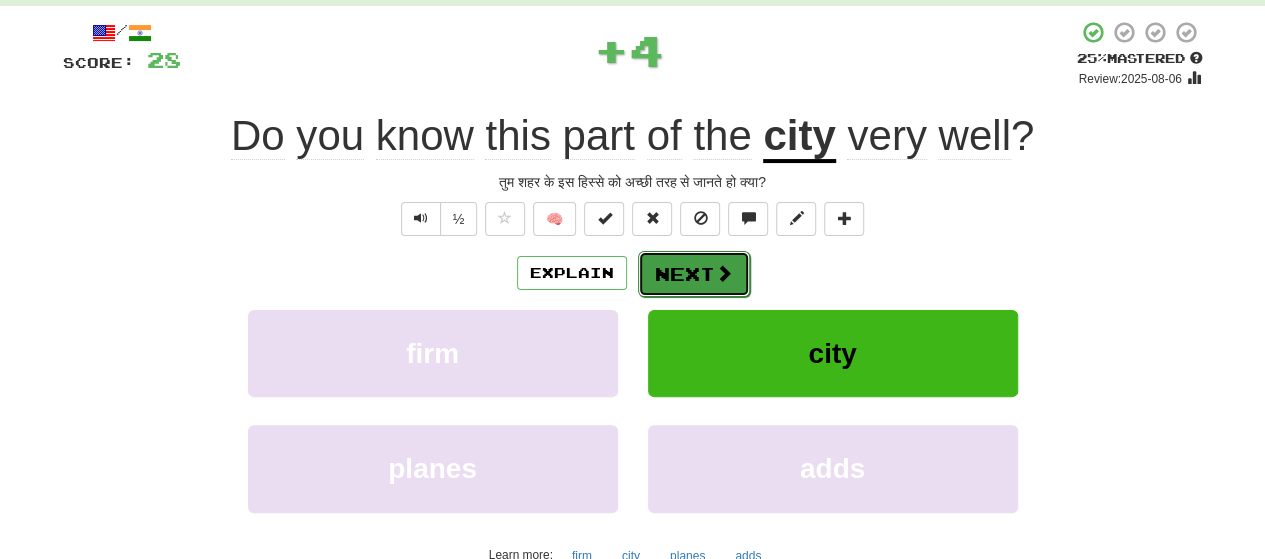 click on "Next" at bounding box center (694, 274) 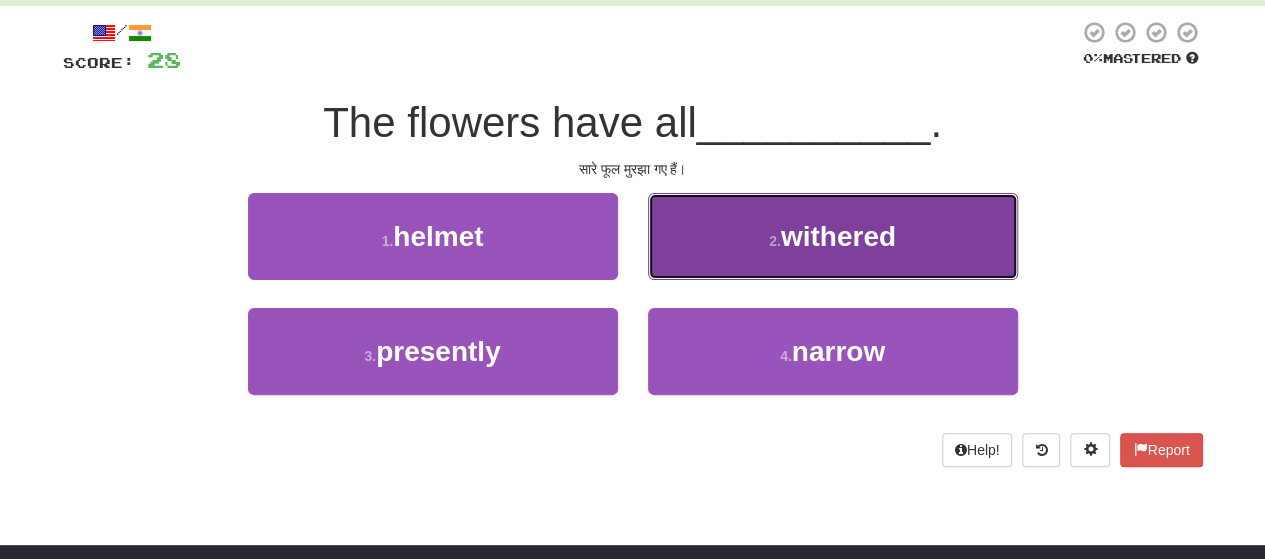 click on "2 .  withered" at bounding box center (833, 236) 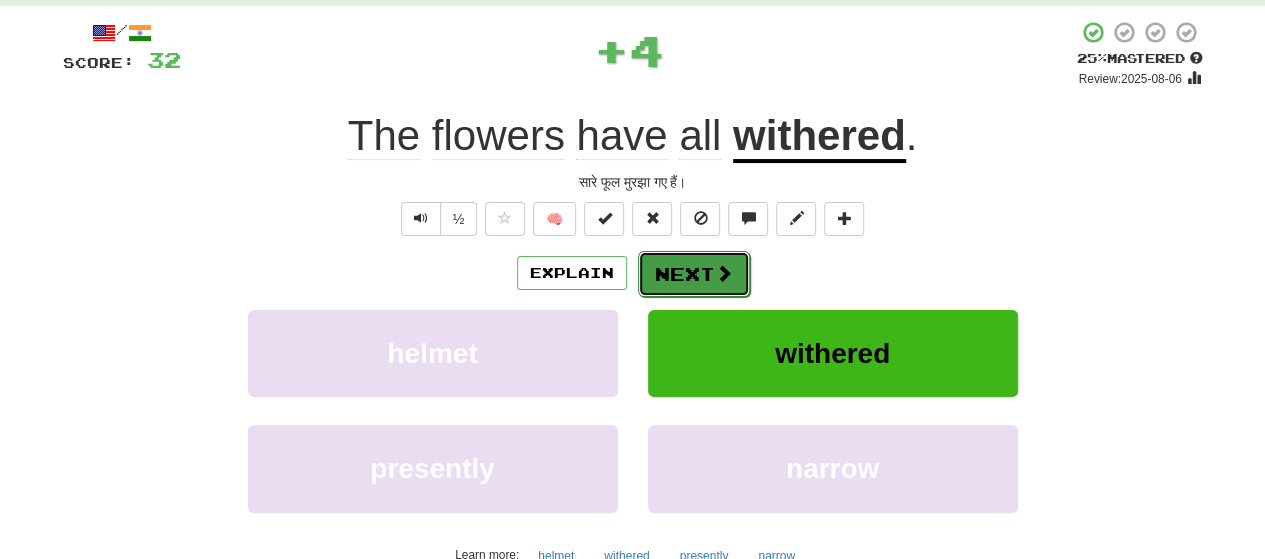 click at bounding box center (724, 273) 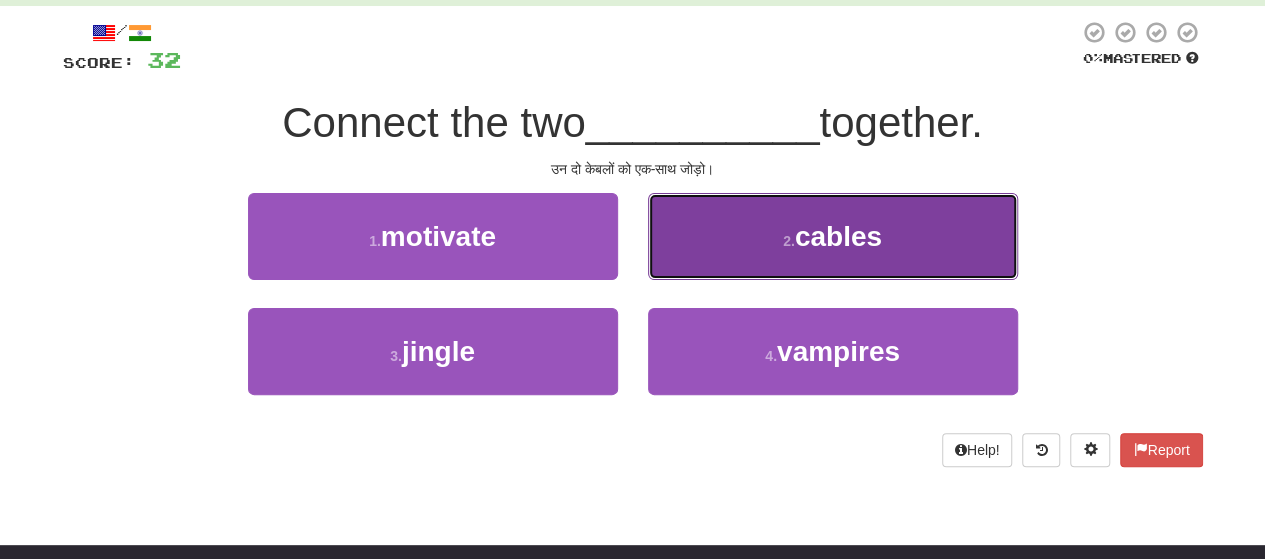 click on "2 .  cables" at bounding box center (833, 236) 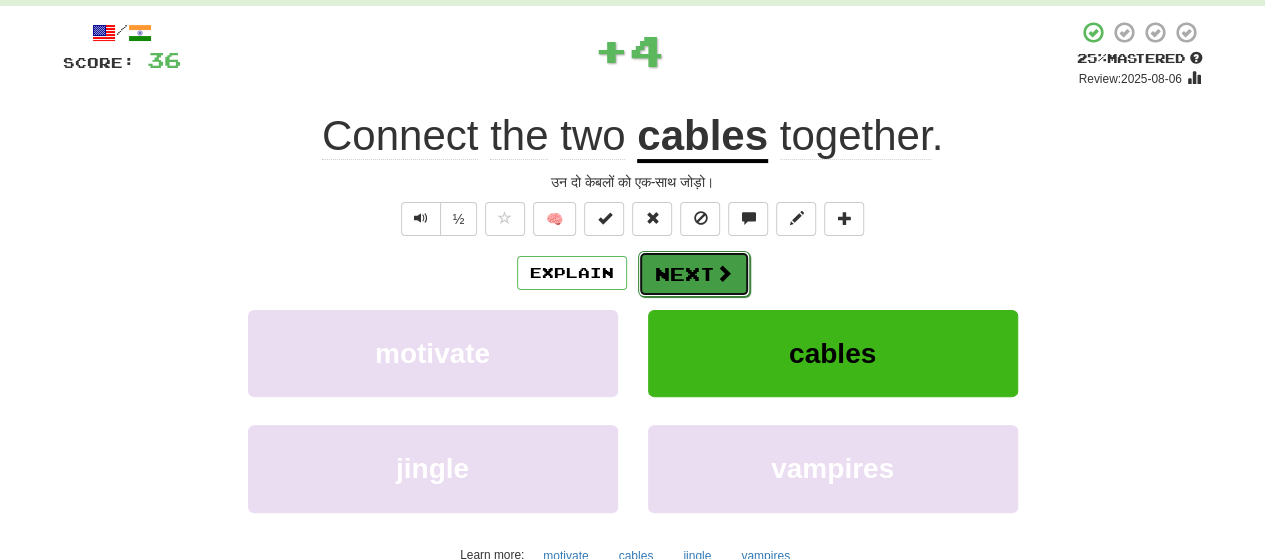 click at bounding box center (724, 273) 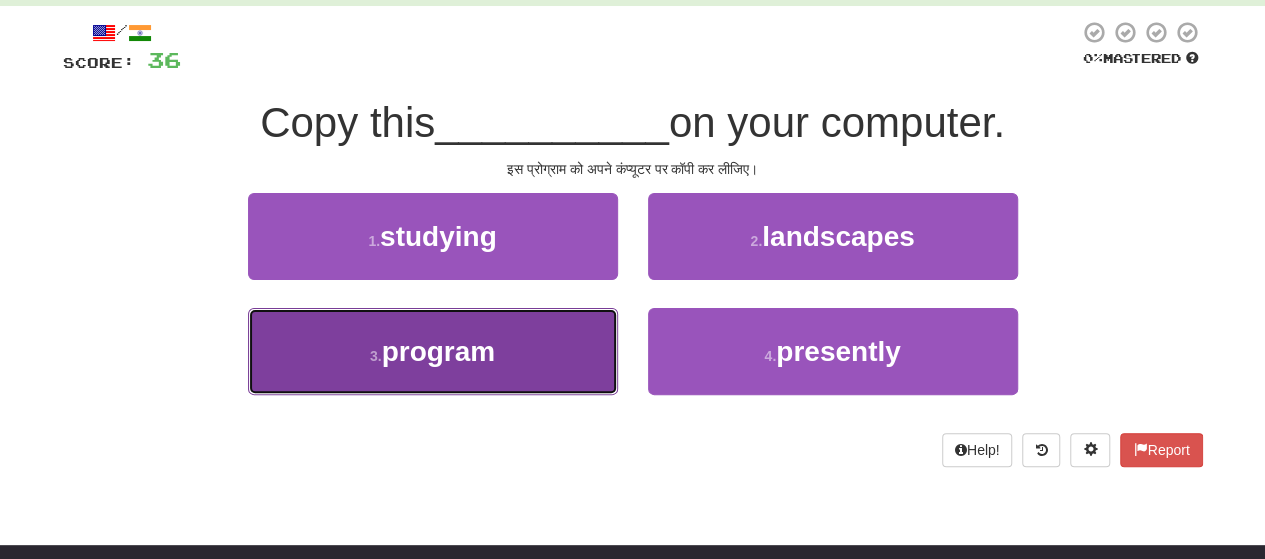click on "3 .  program" at bounding box center (433, 351) 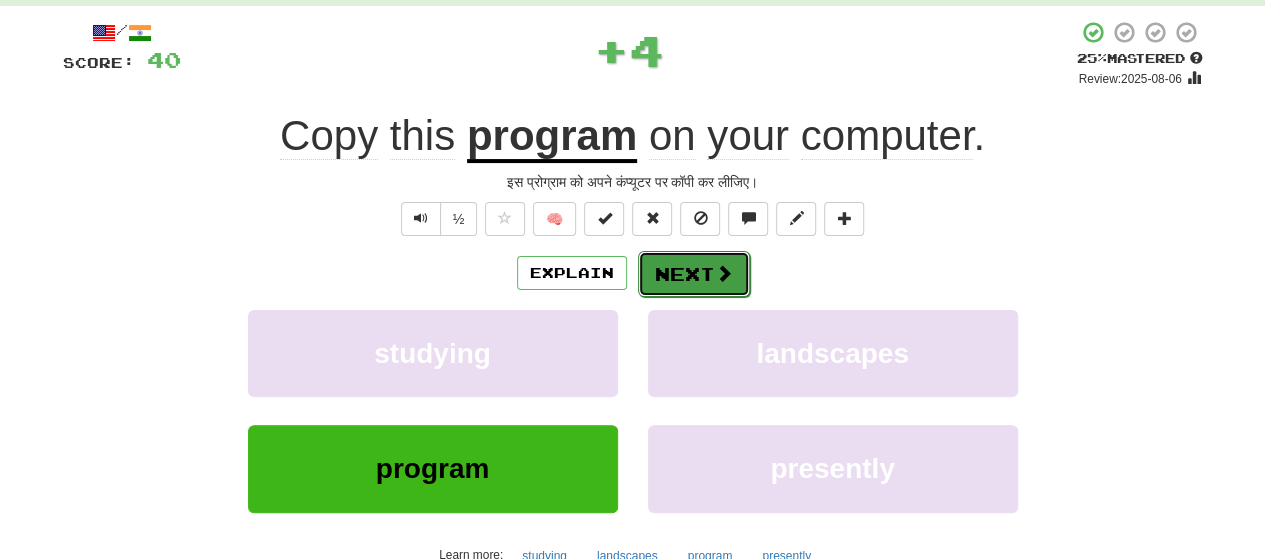 click on "Next" at bounding box center (694, 274) 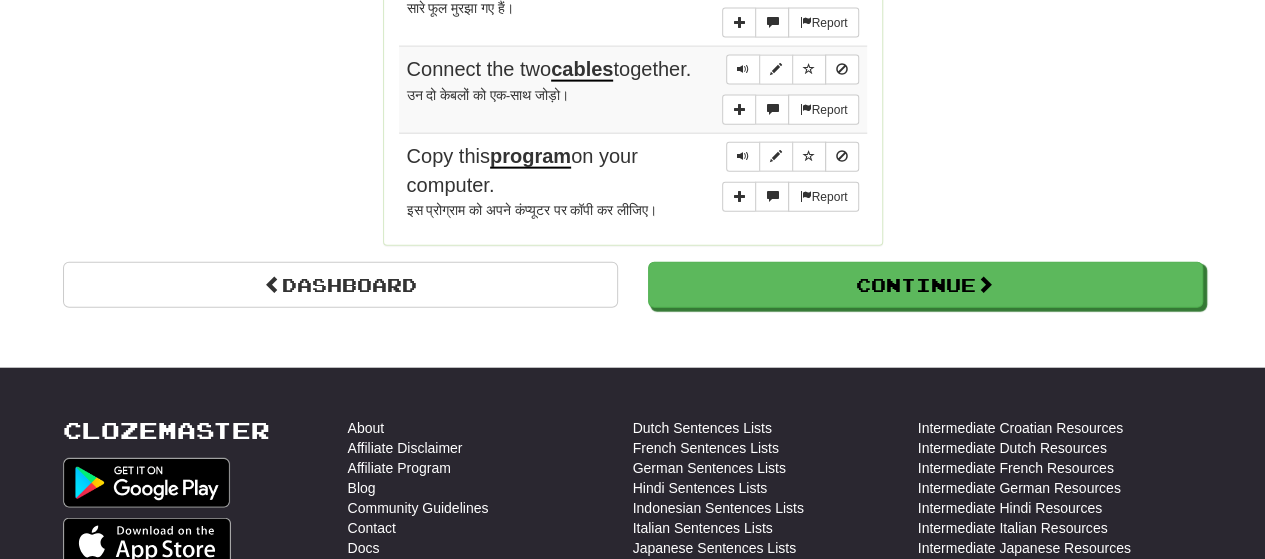 scroll, scrollTop: 2240, scrollLeft: 0, axis: vertical 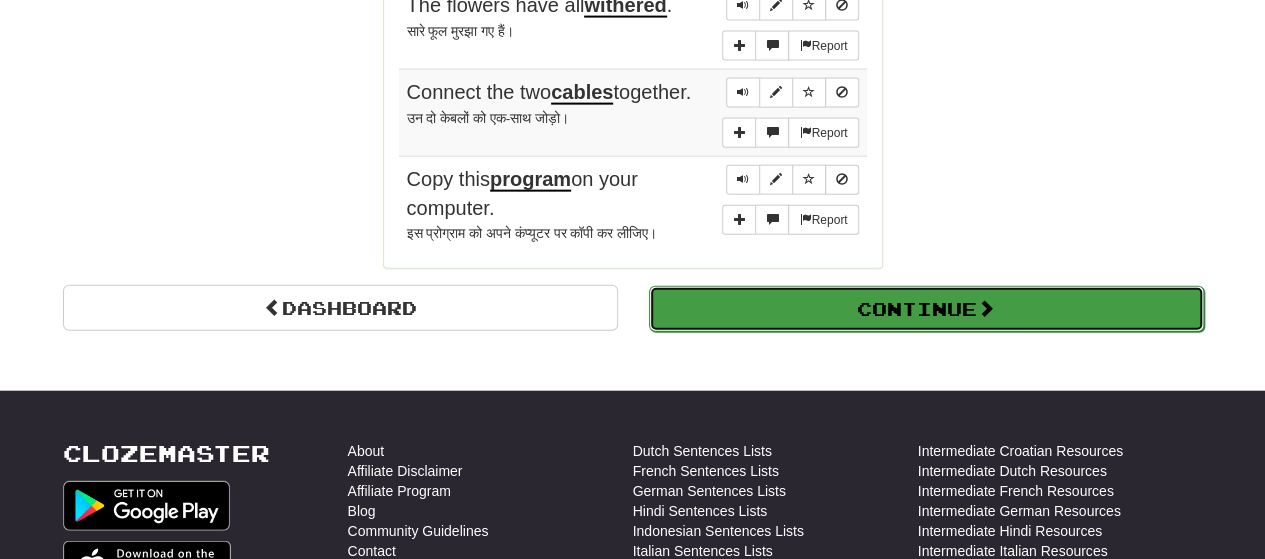 click on "Continue" at bounding box center [926, 309] 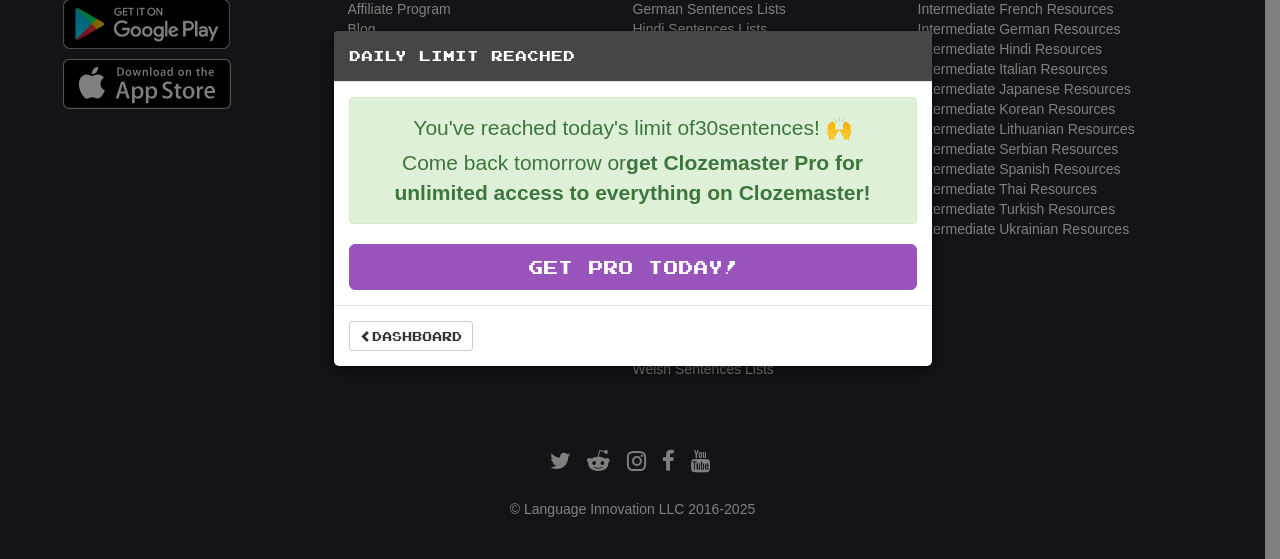 scroll, scrollTop: 746, scrollLeft: 0, axis: vertical 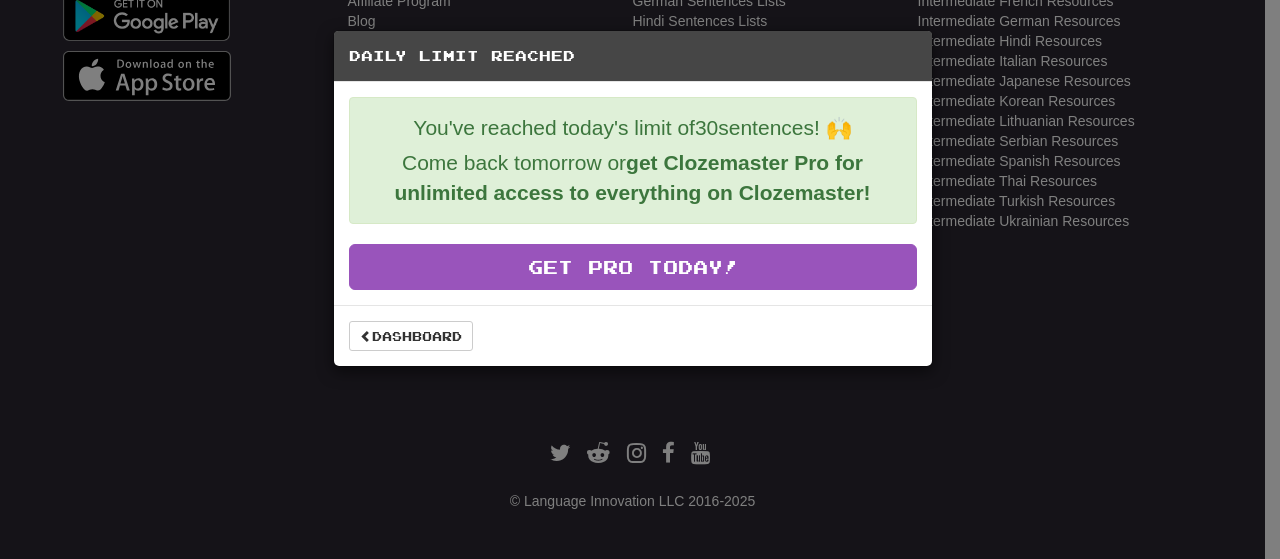click on "Dashboard" at bounding box center (633, 335) 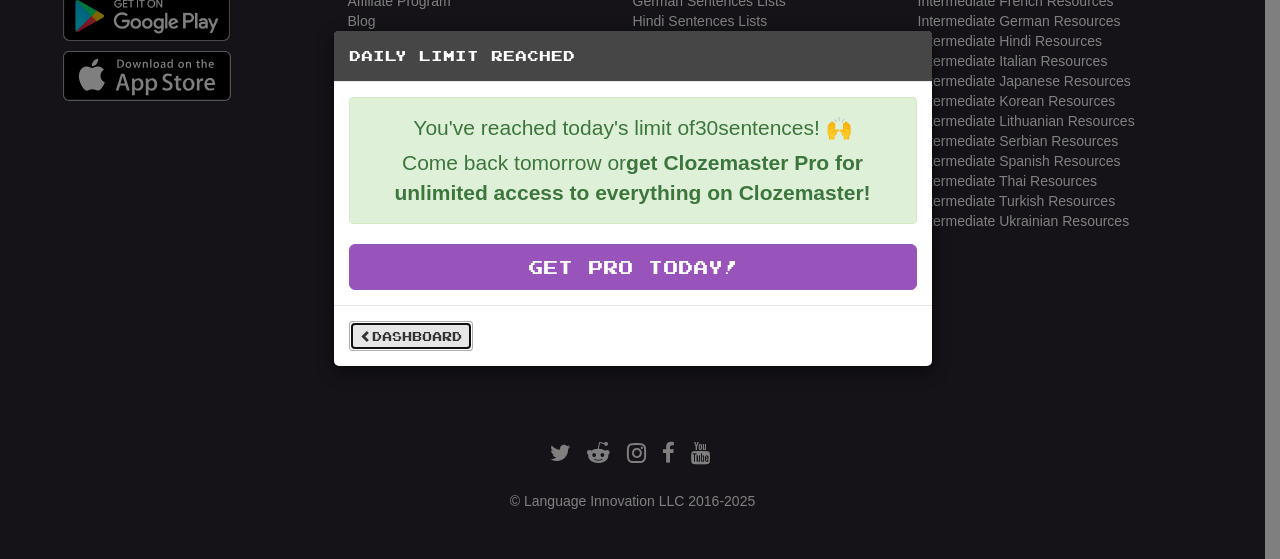 click on "Dashboard" at bounding box center (411, 336) 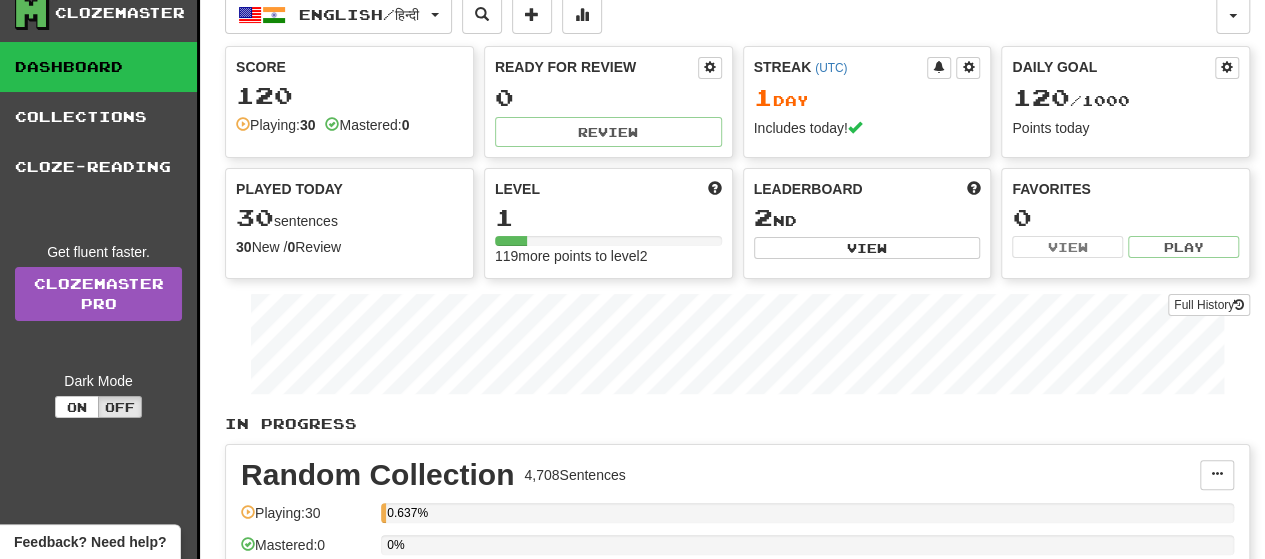 scroll, scrollTop: 0, scrollLeft: 0, axis: both 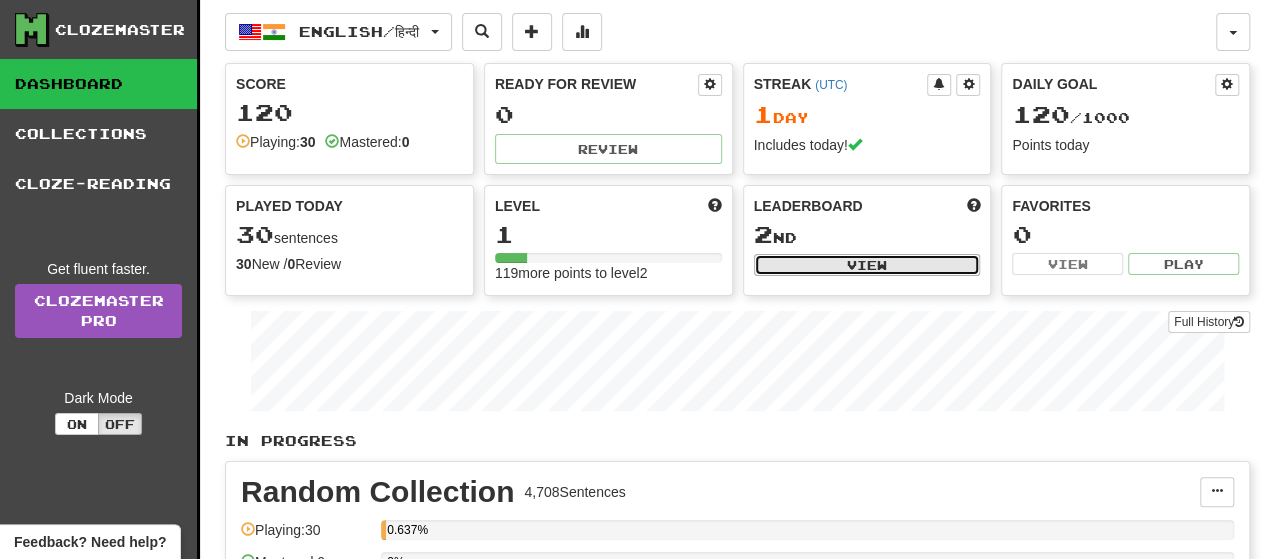 click on "View" at bounding box center (867, 265) 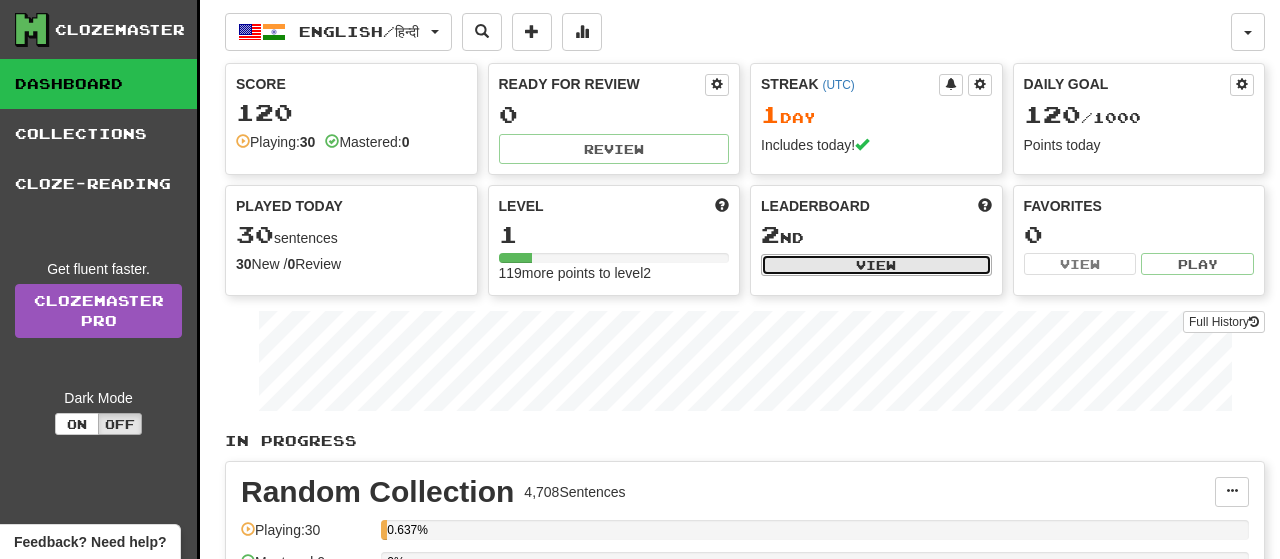 select on "**********" 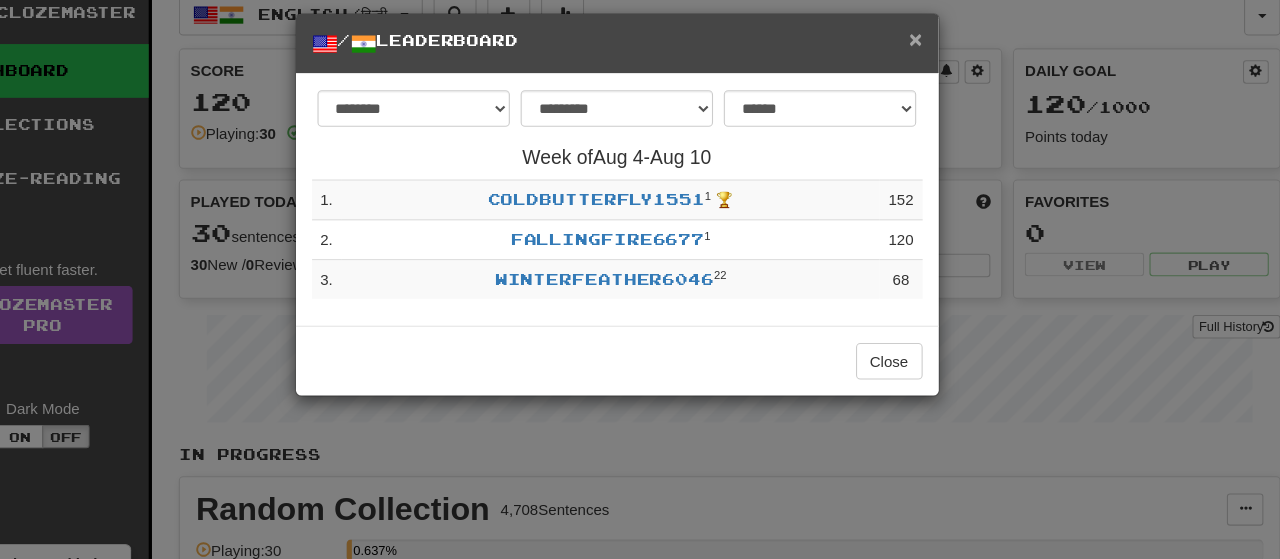 click on "×" at bounding box center [910, 54] 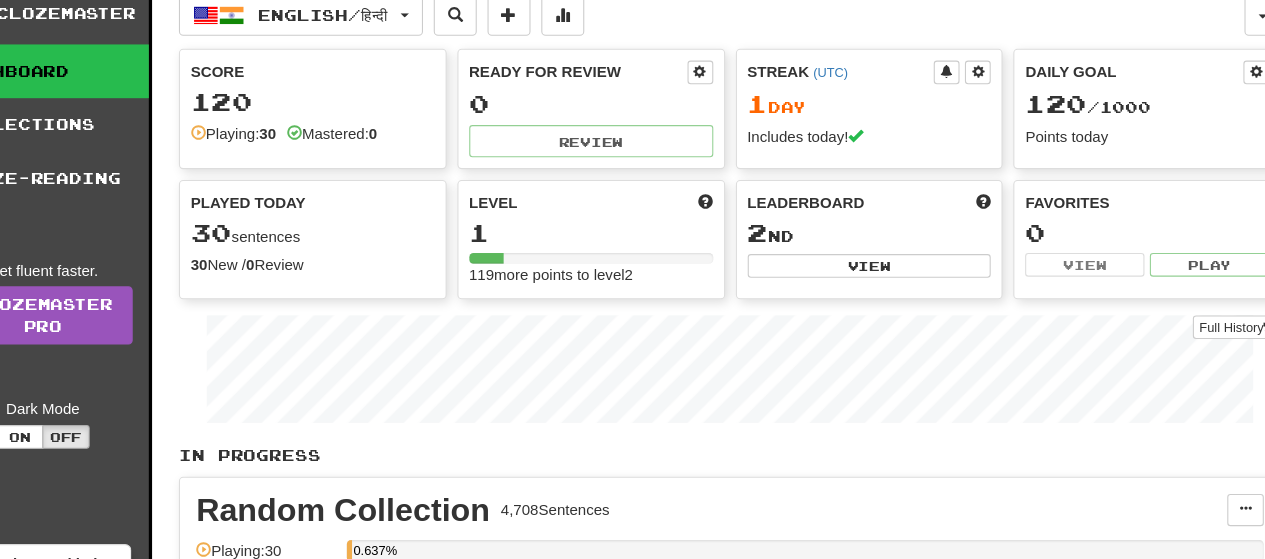 click on "Level 1 119  more points to level  2" at bounding box center (608, 240) 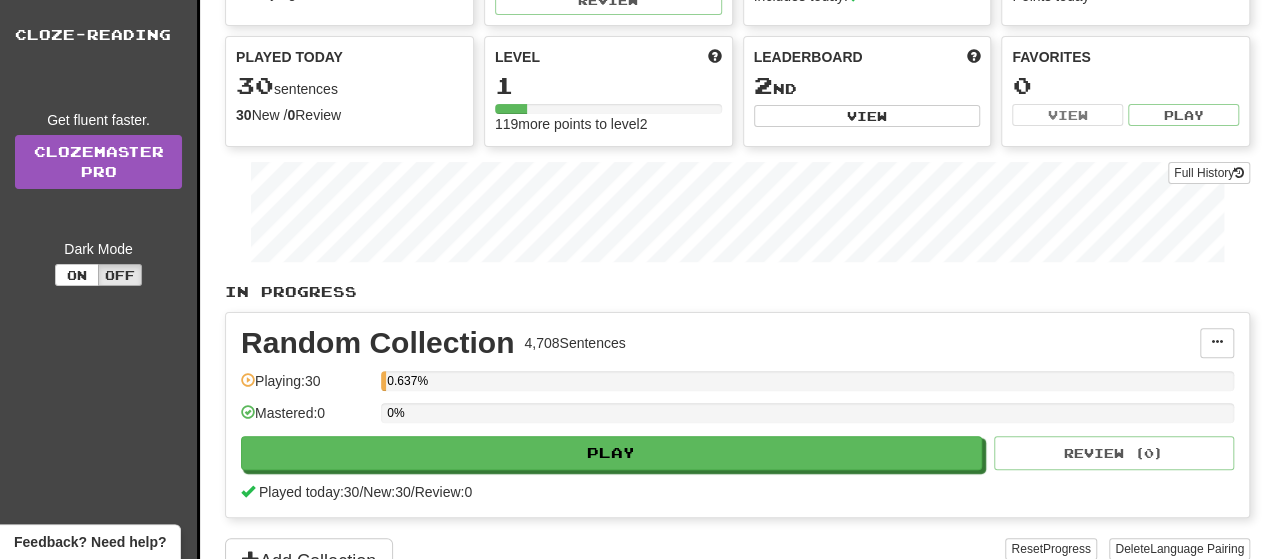 scroll, scrollTop: 0, scrollLeft: 0, axis: both 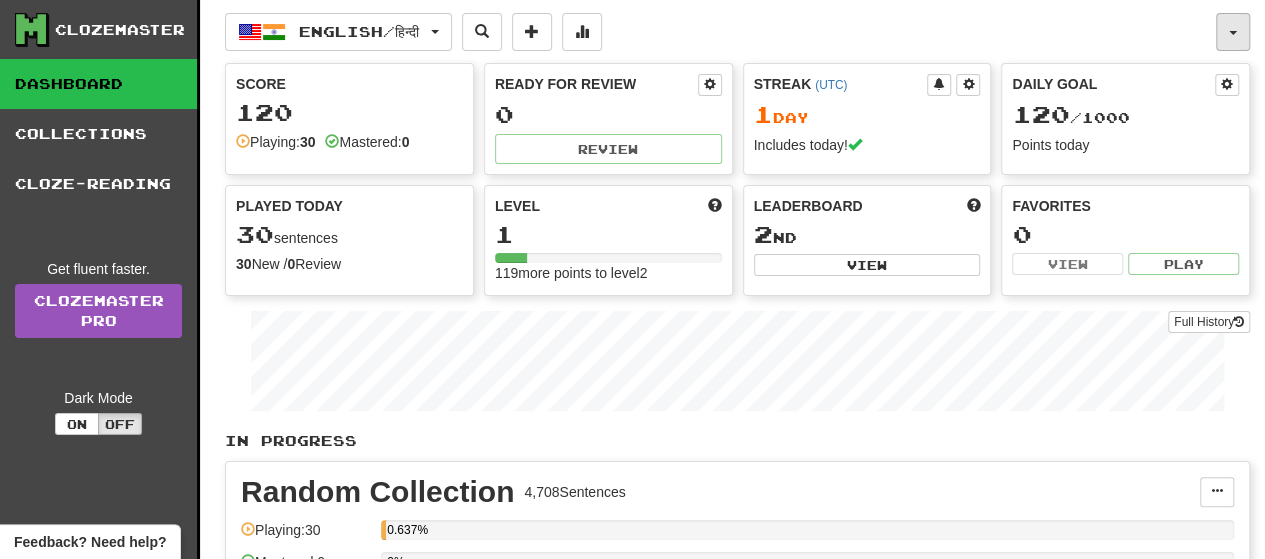 click at bounding box center [1233, 32] 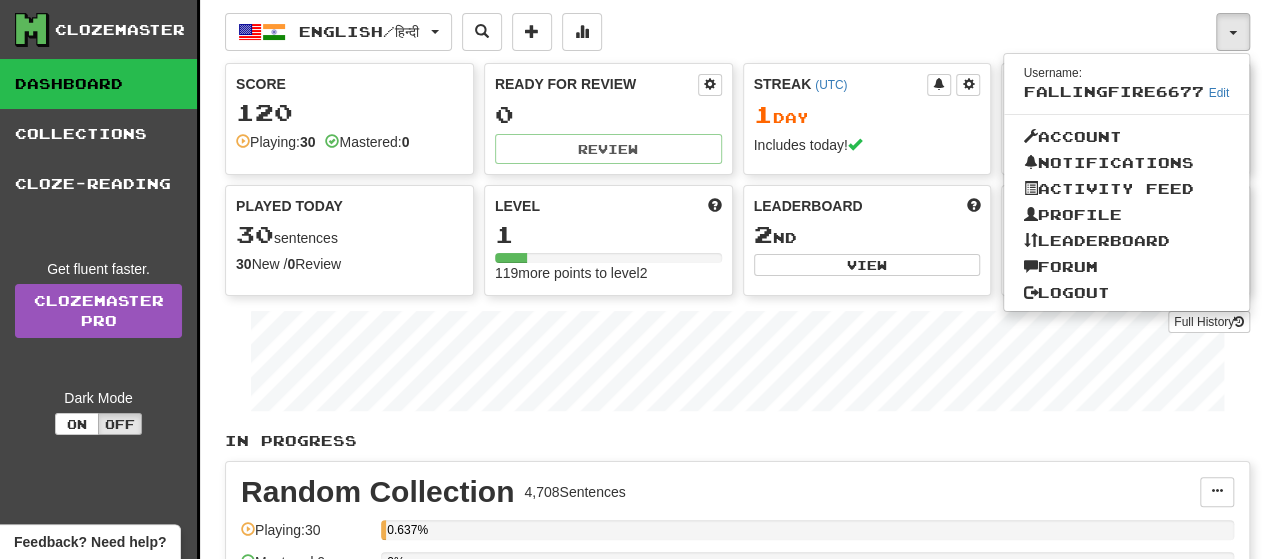 click on "English  /  हिन्दी English  /  हिन्दी Streak:  1   Review:  0 Daily Goal:  120  /  1000  Language Pairing" at bounding box center (720, 32) 